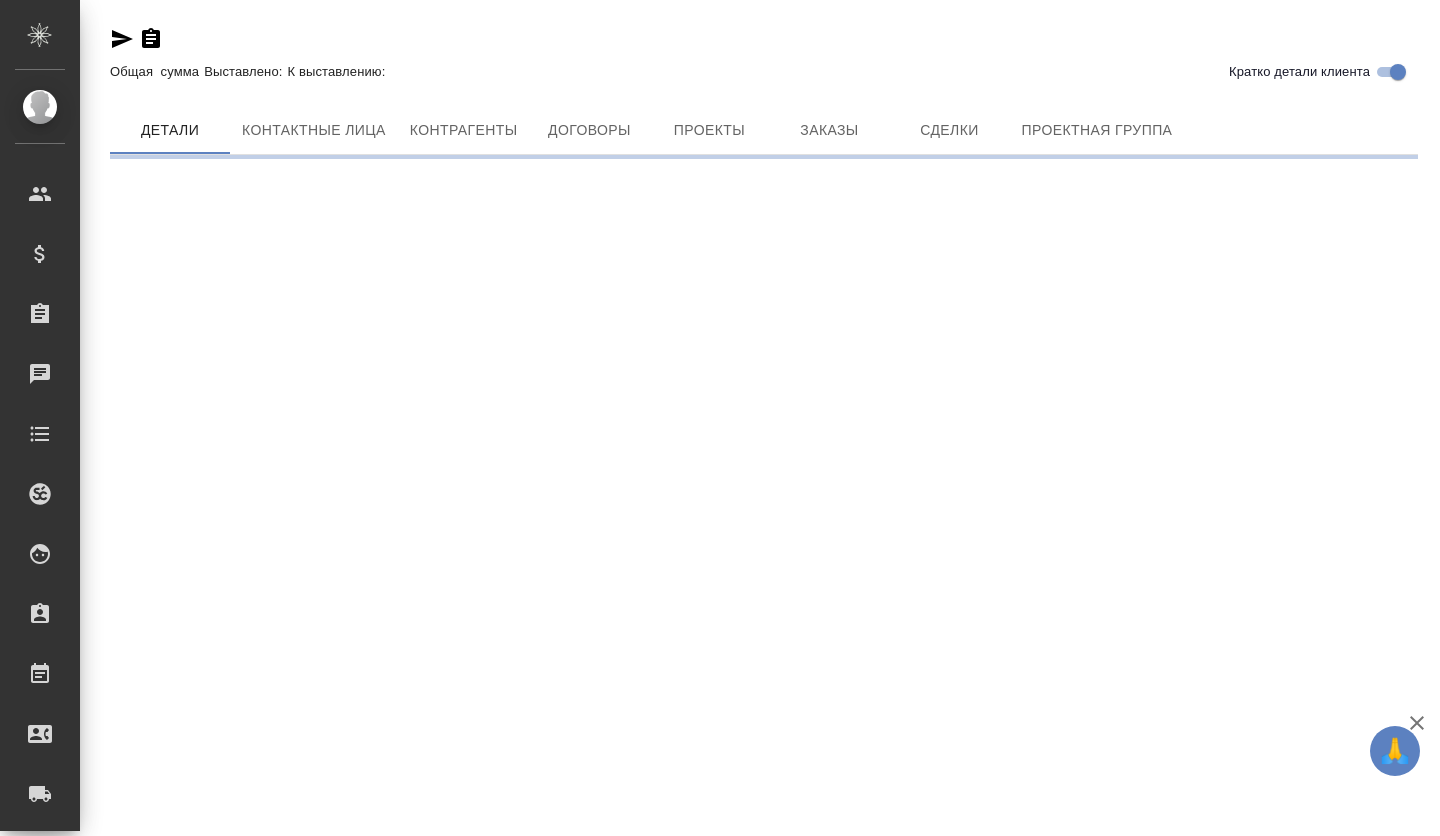 scroll, scrollTop: 0, scrollLeft: 0, axis: both 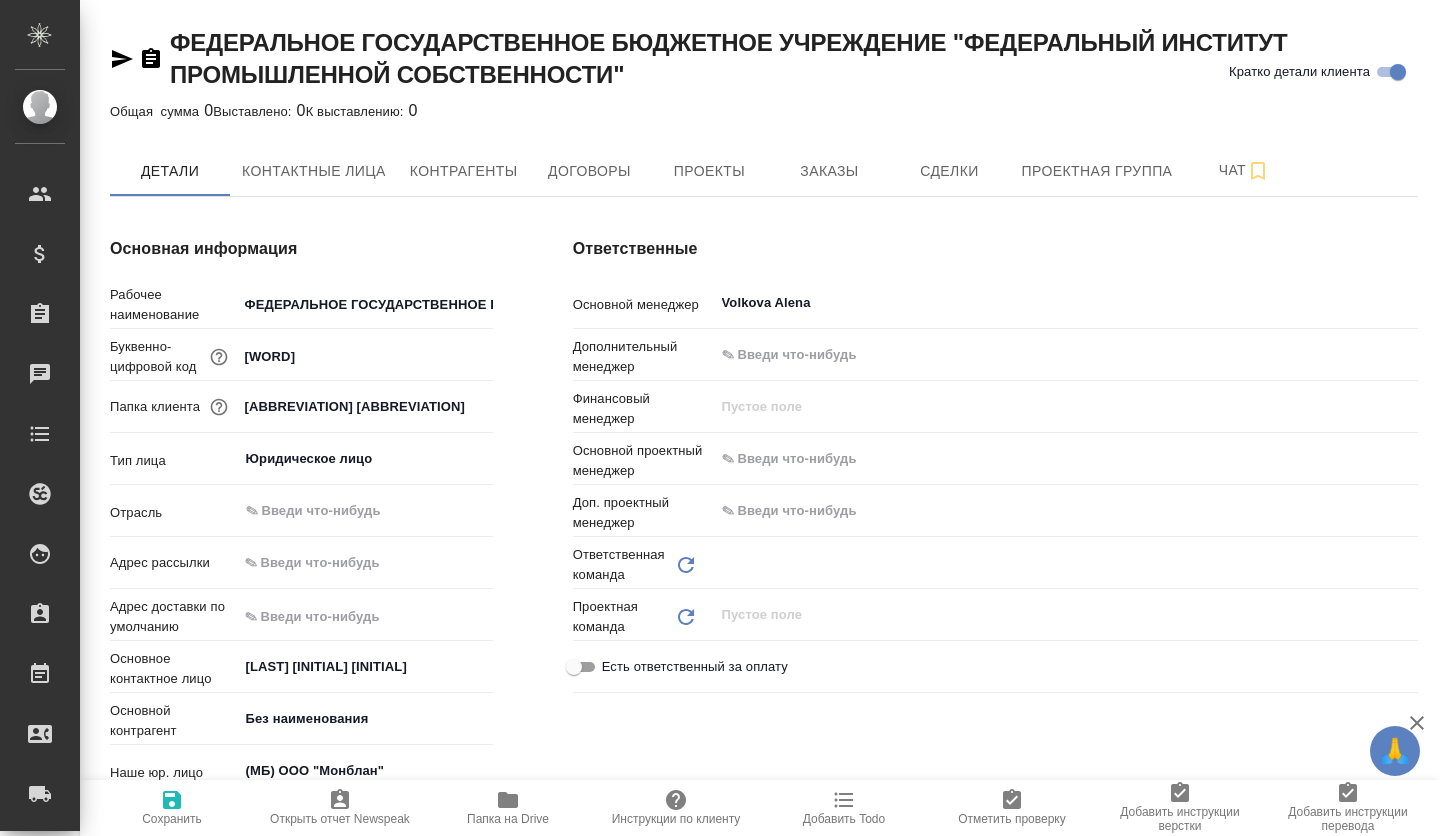 type on "Отдел продаж" 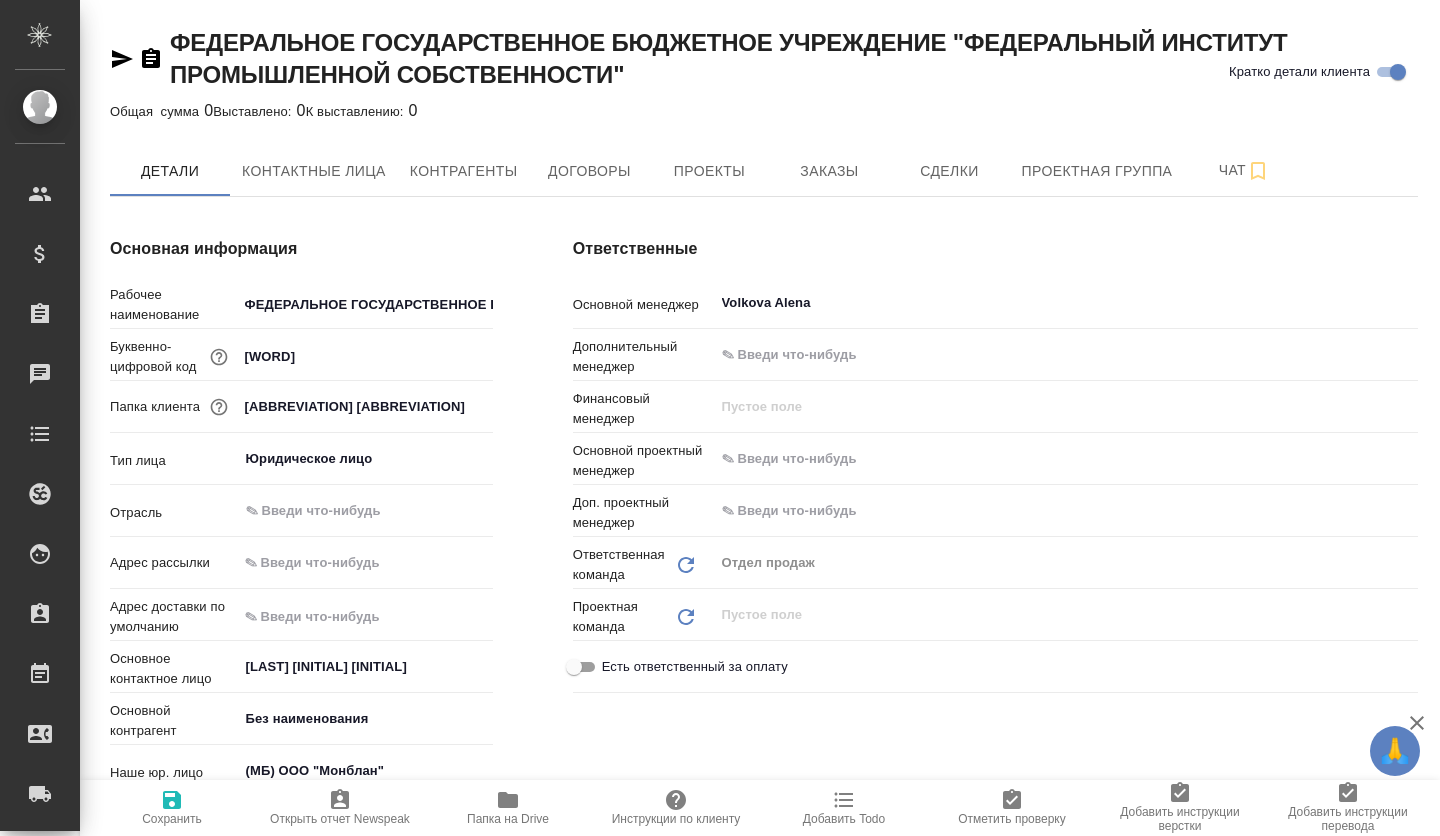 type on "x" 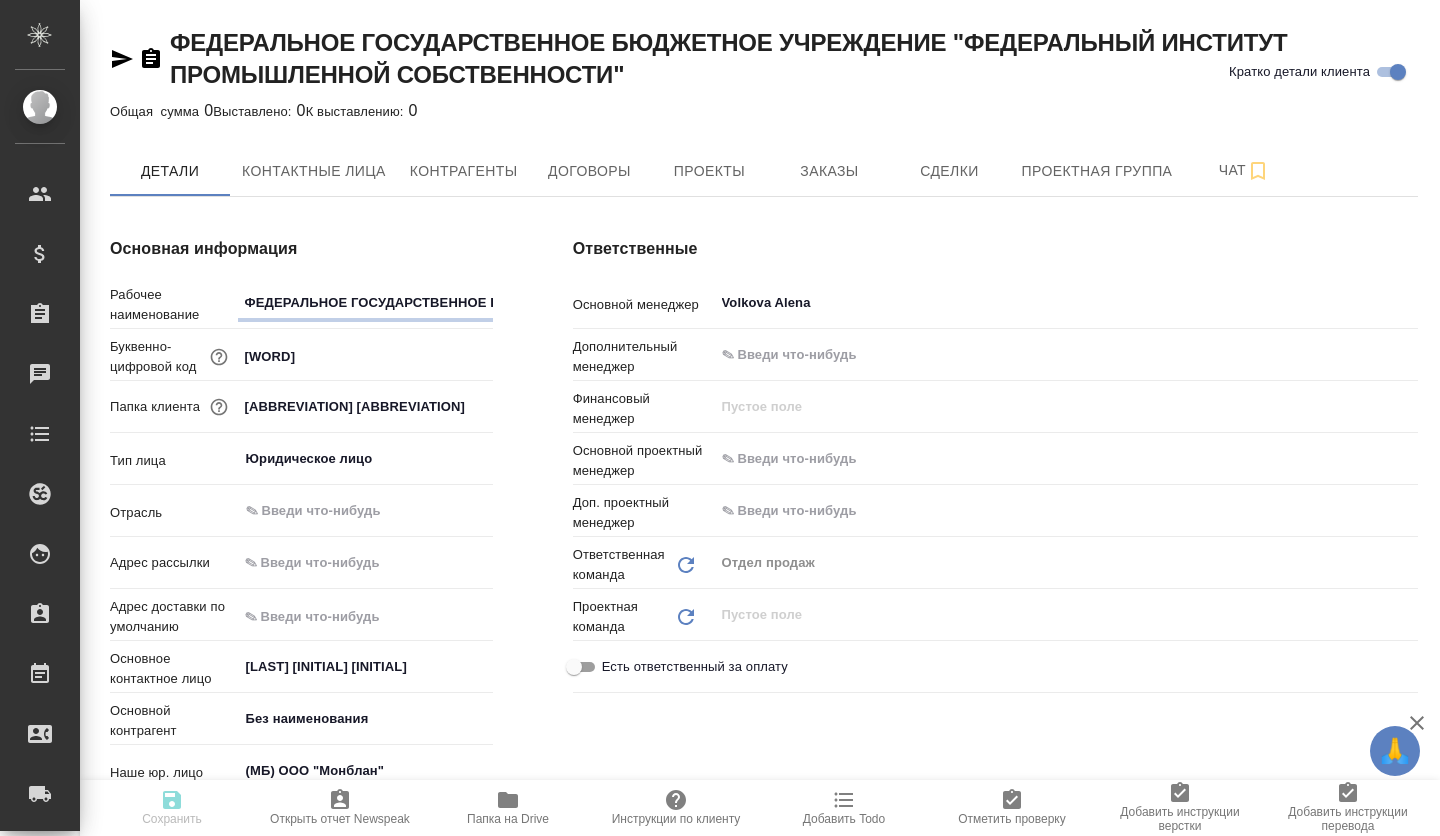 type on "x" 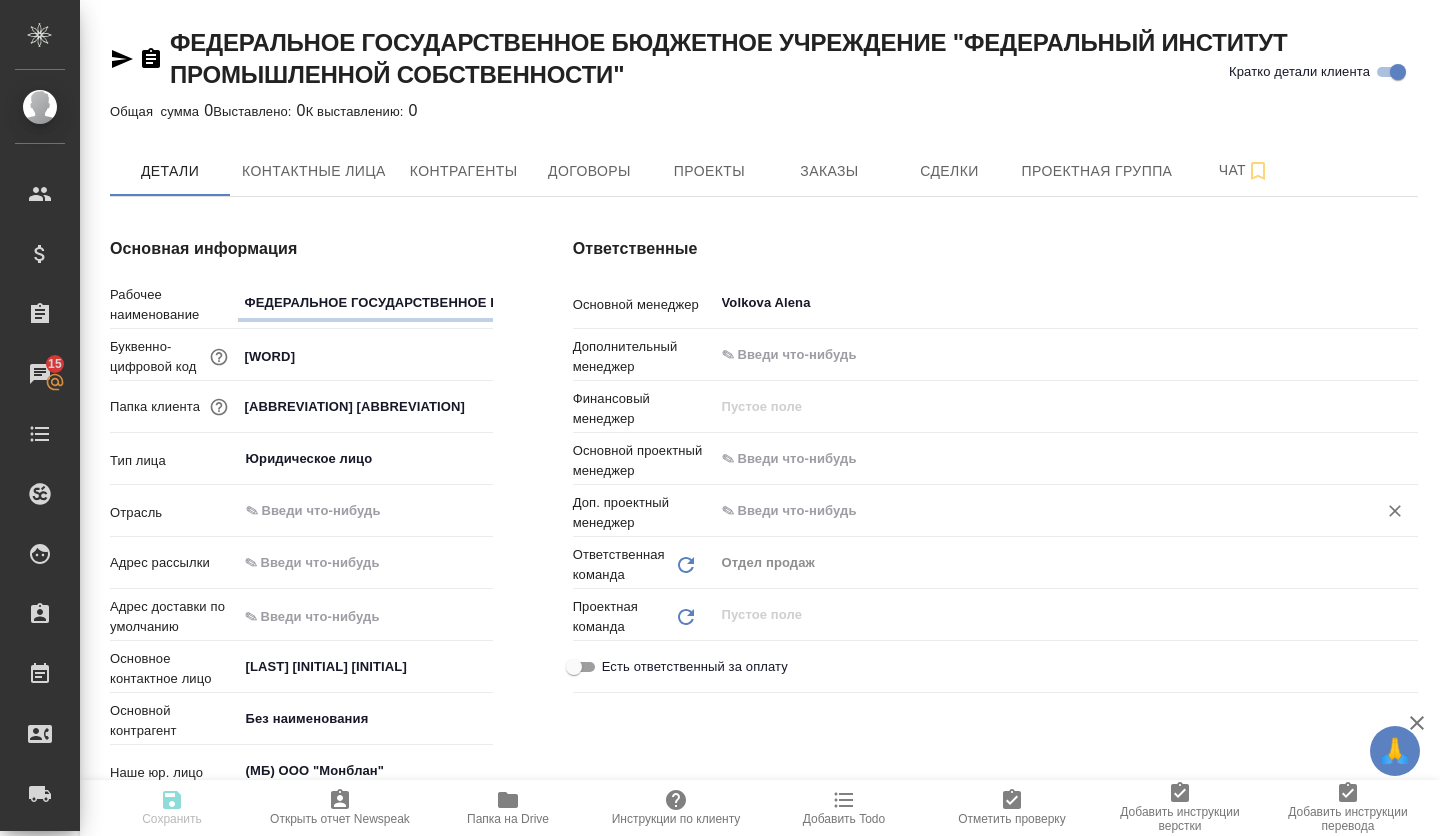 type on "x" 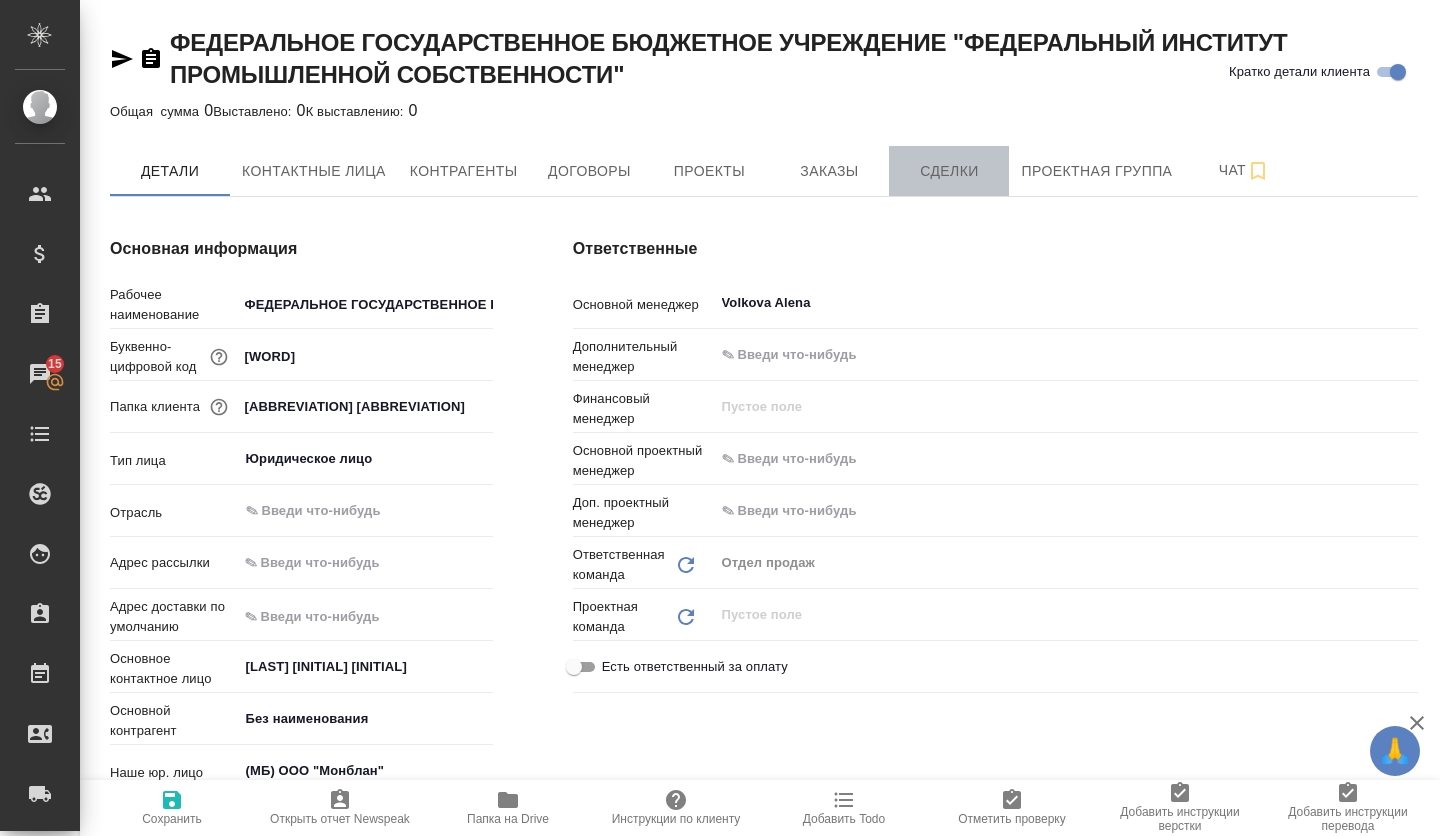 click on "Сделки" at bounding box center [949, 171] 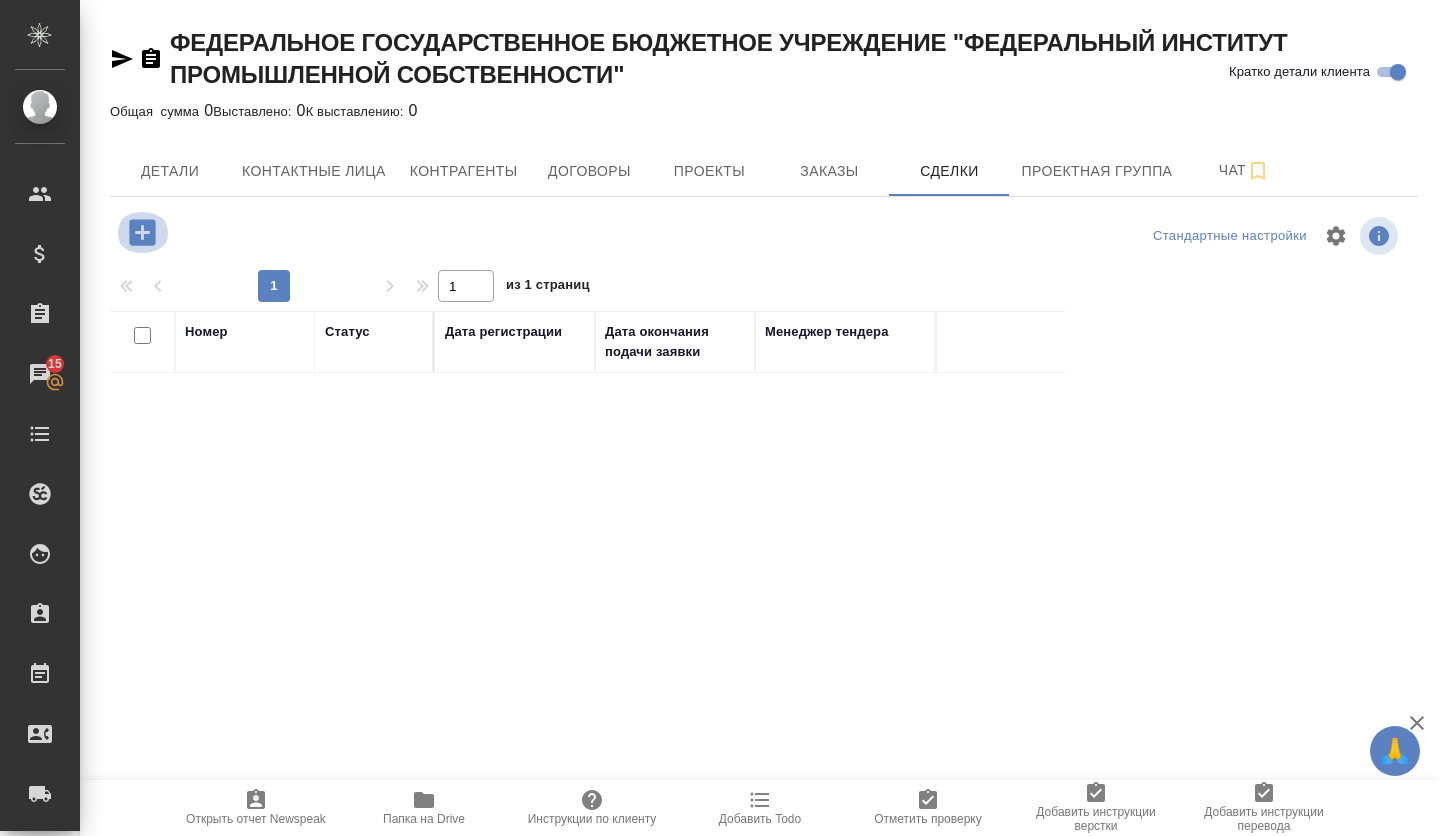 click 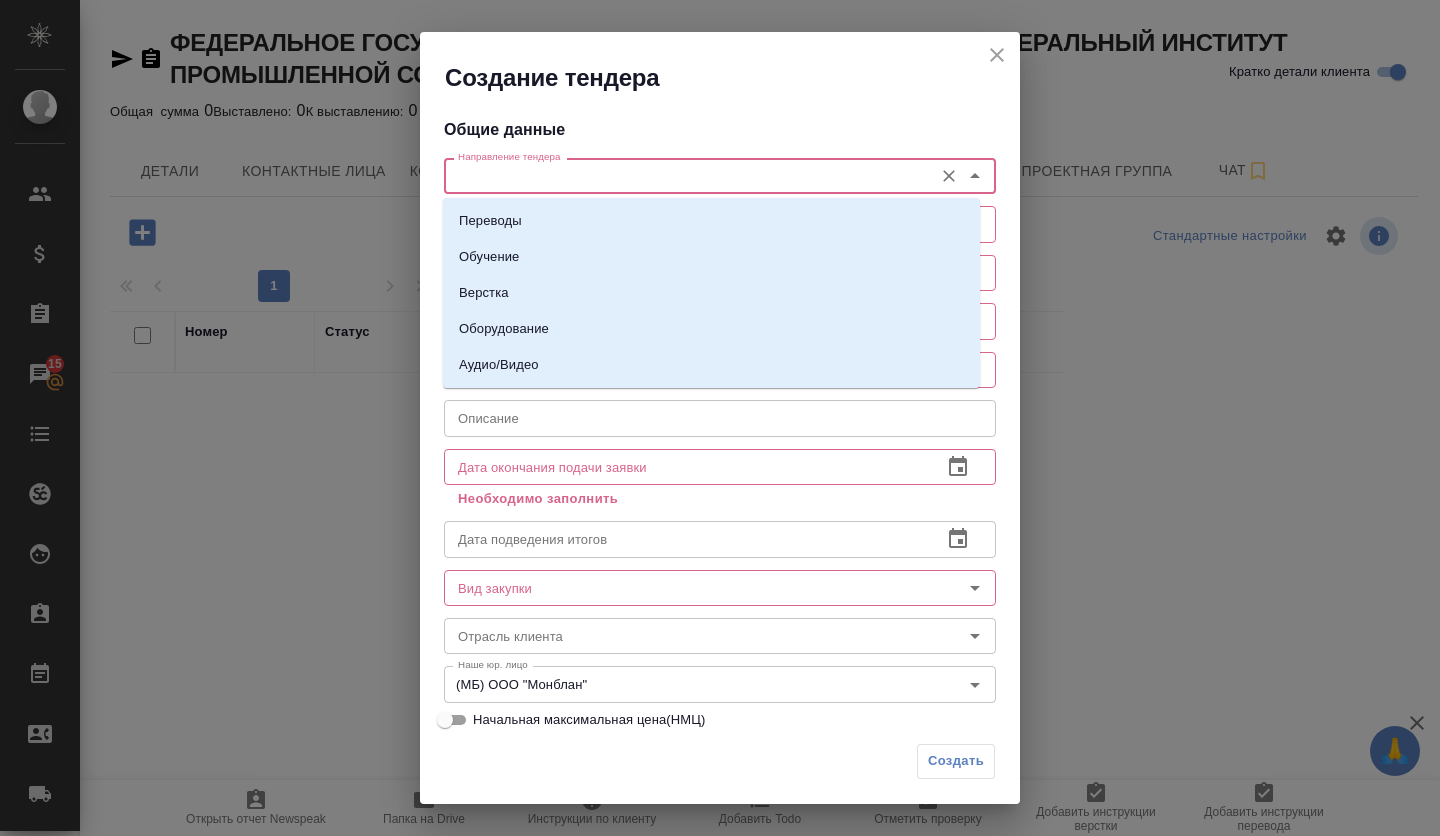click on "Направление тендера" at bounding box center (686, 176) 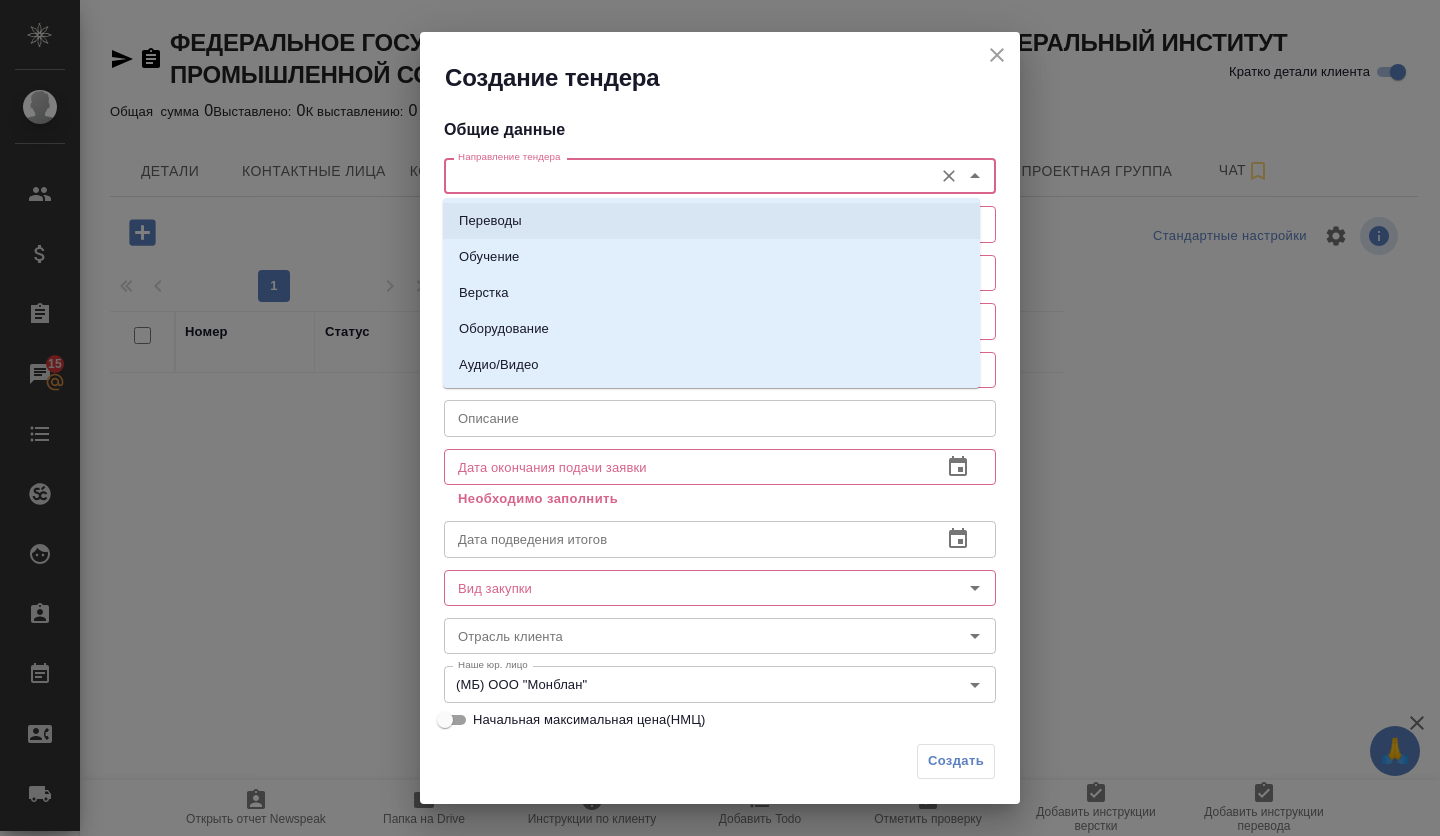 click on "Переводы" at bounding box center [490, 221] 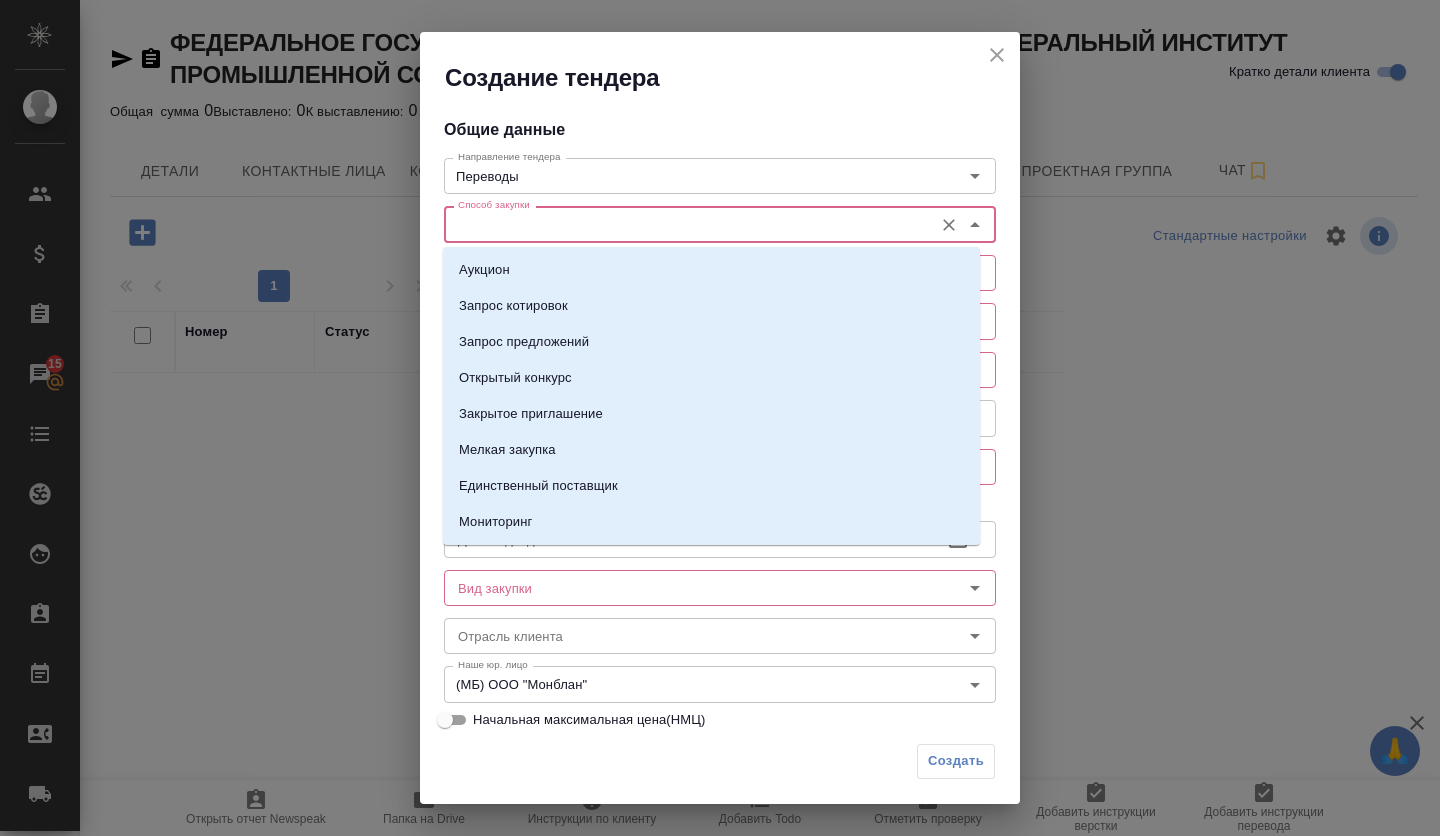 click on "Способ закупки" at bounding box center [686, 224] 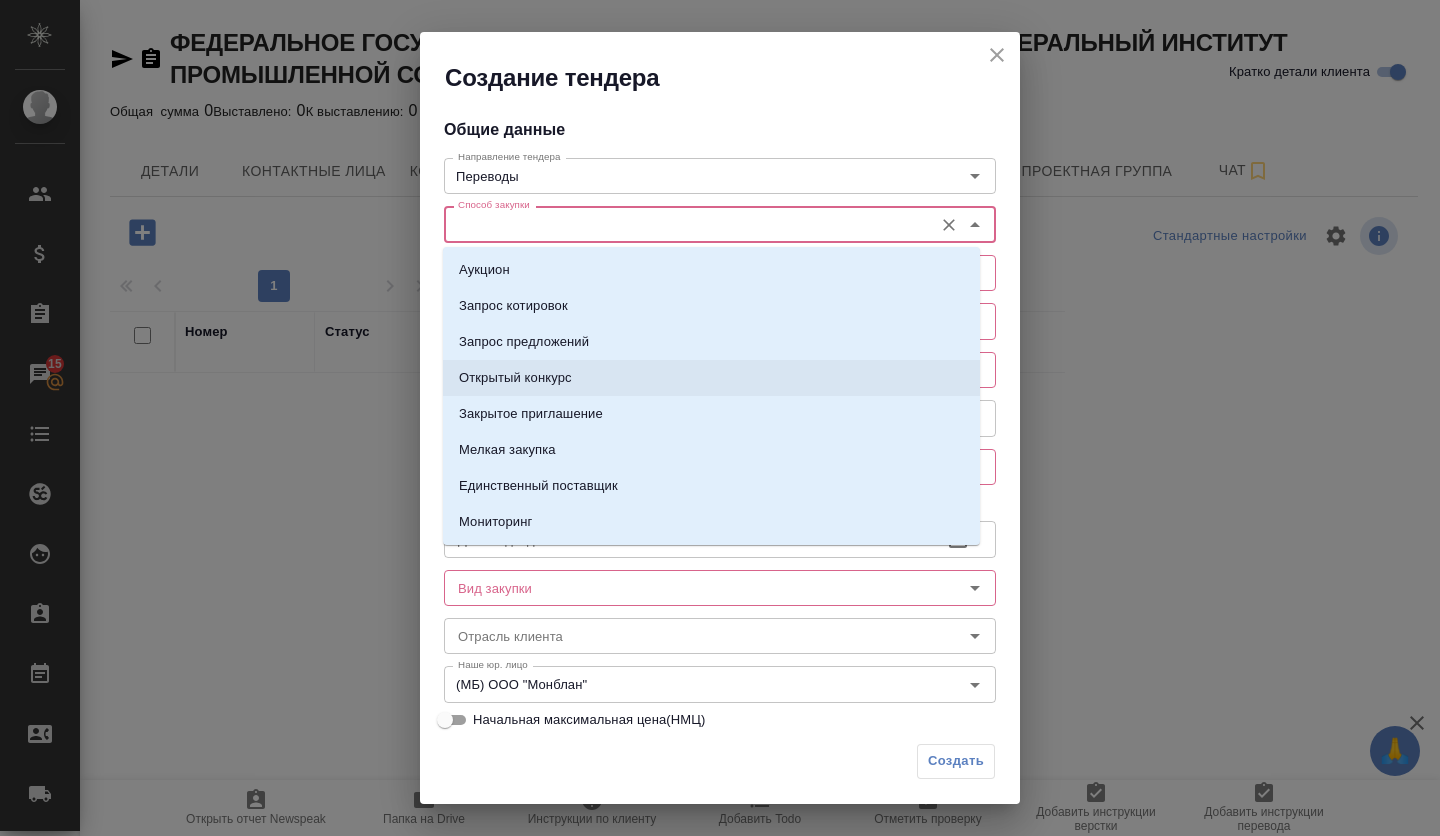 click on "Открытый конкурс" at bounding box center [515, 378] 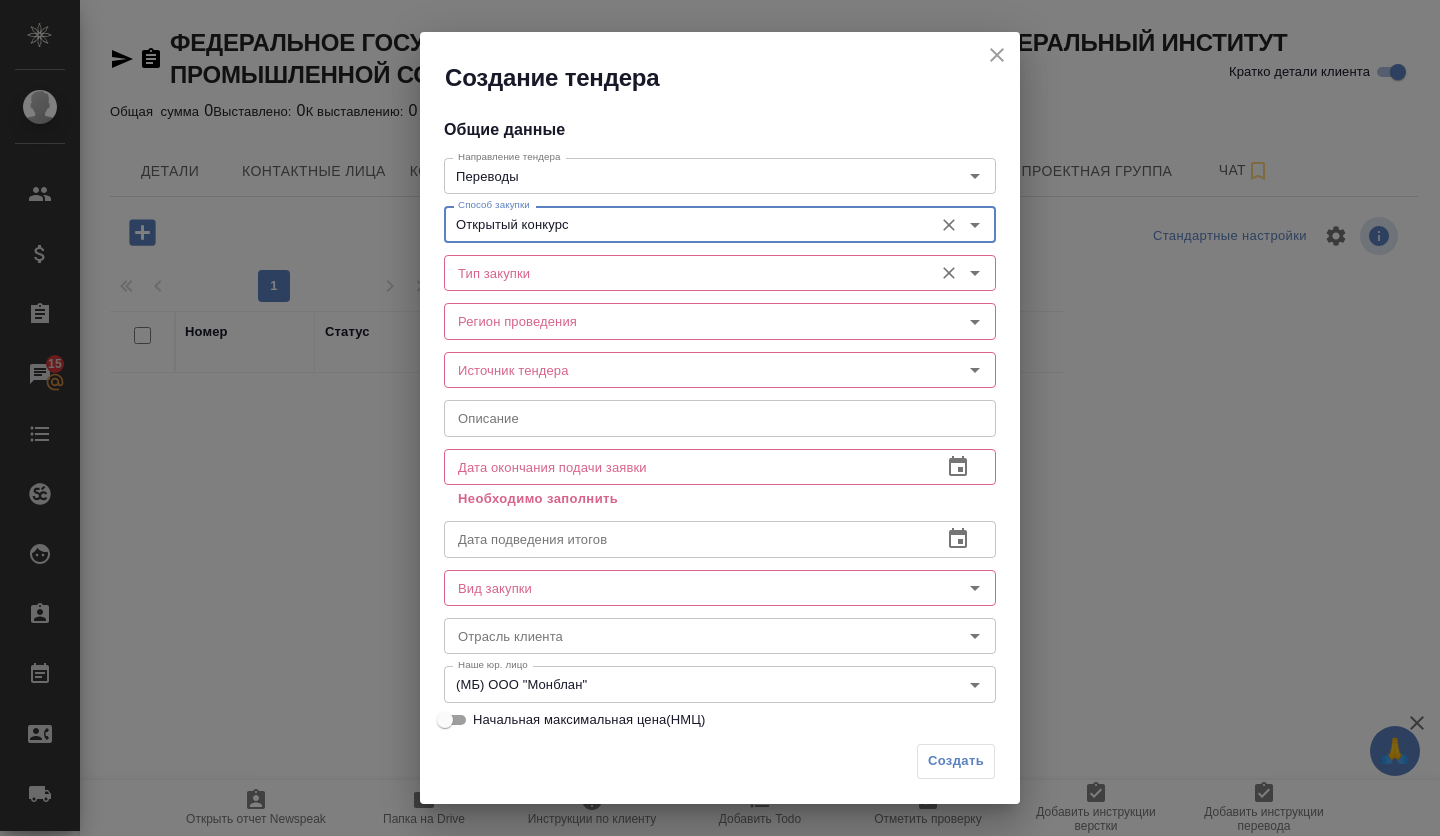 drag, startPoint x: 518, startPoint y: 292, endPoint x: 515, endPoint y: 275, distance: 17.262676 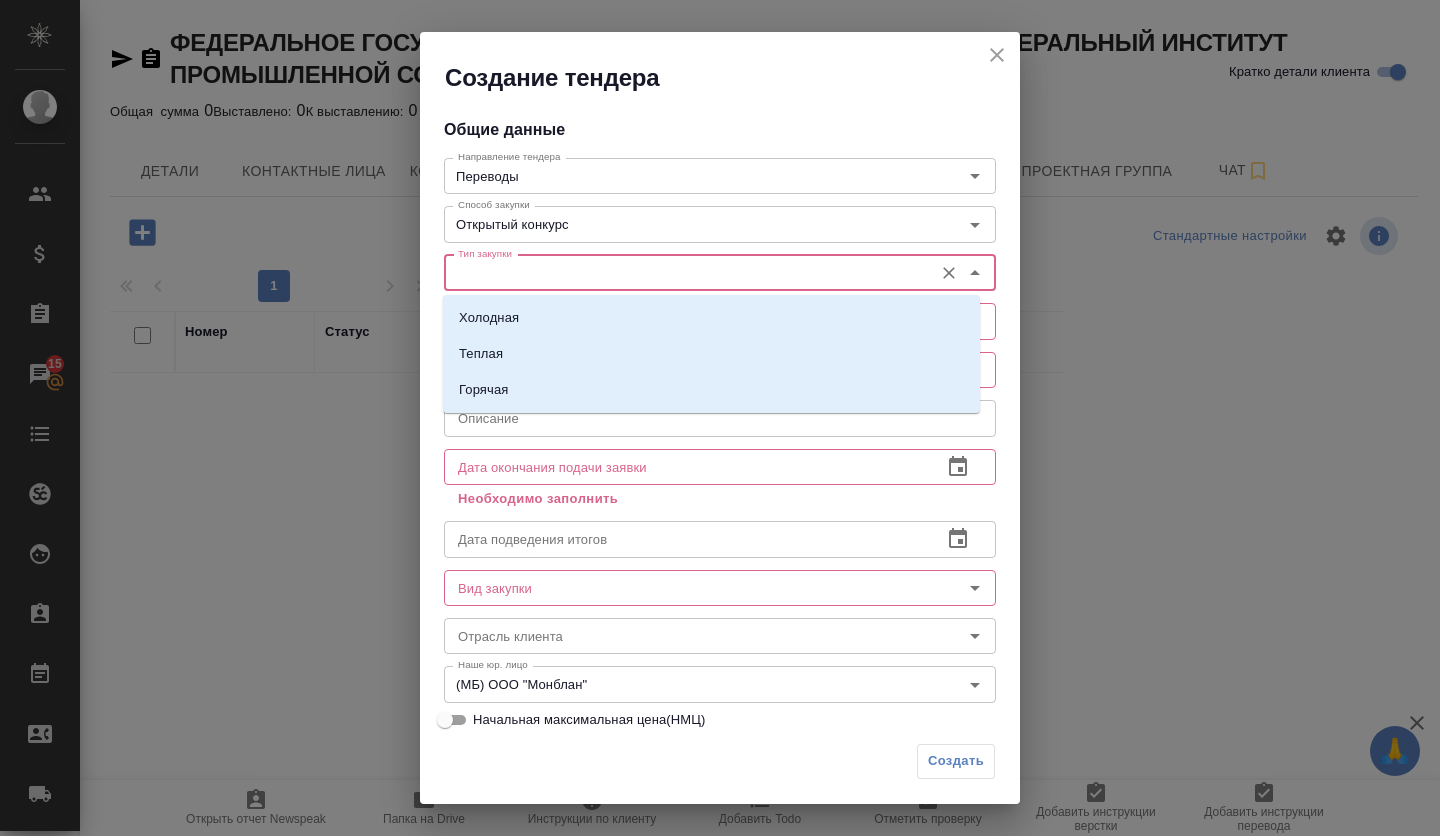 click on "Тип закупки" at bounding box center [686, 273] 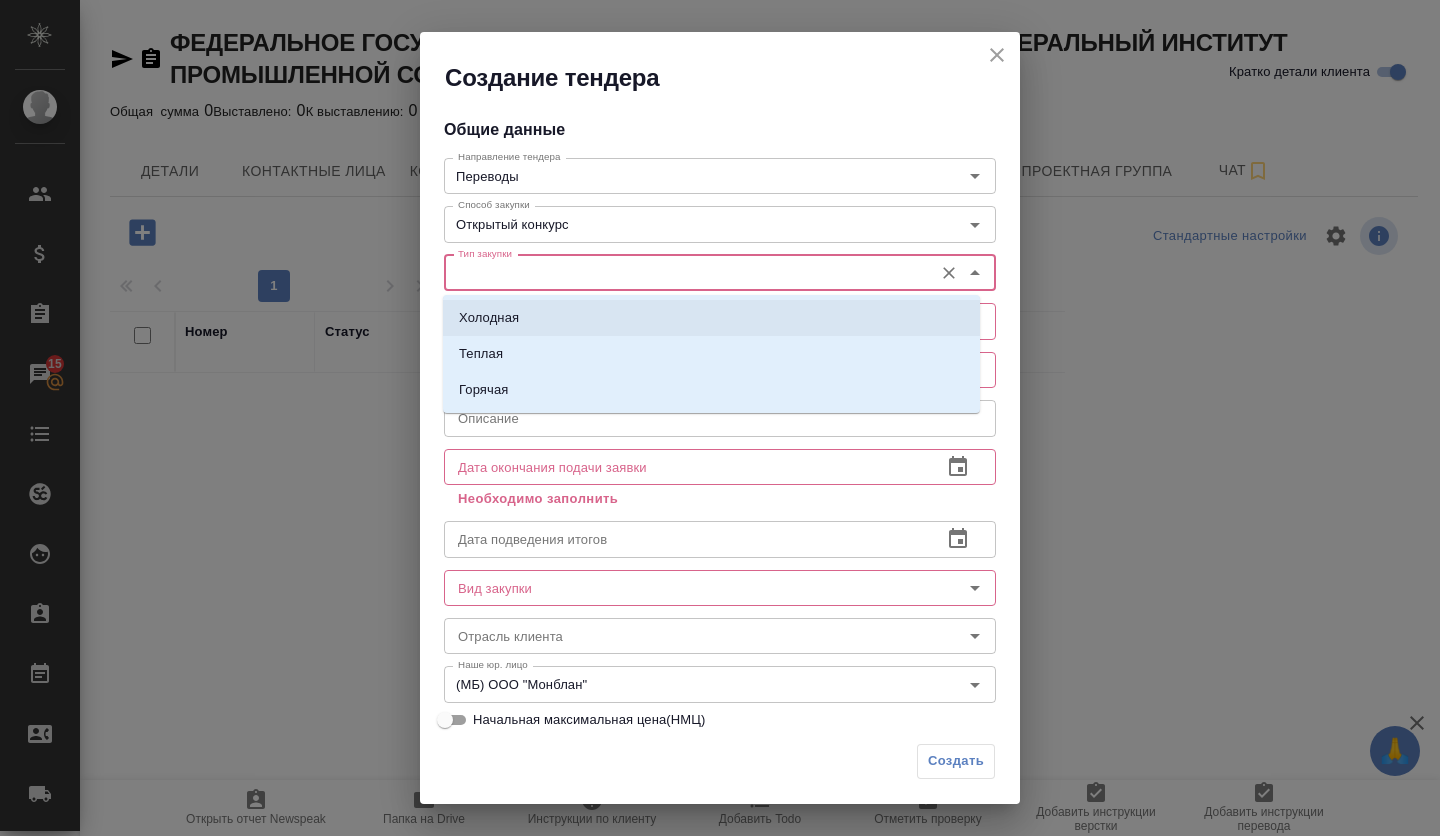 click on "Холодная" at bounding box center (489, 318) 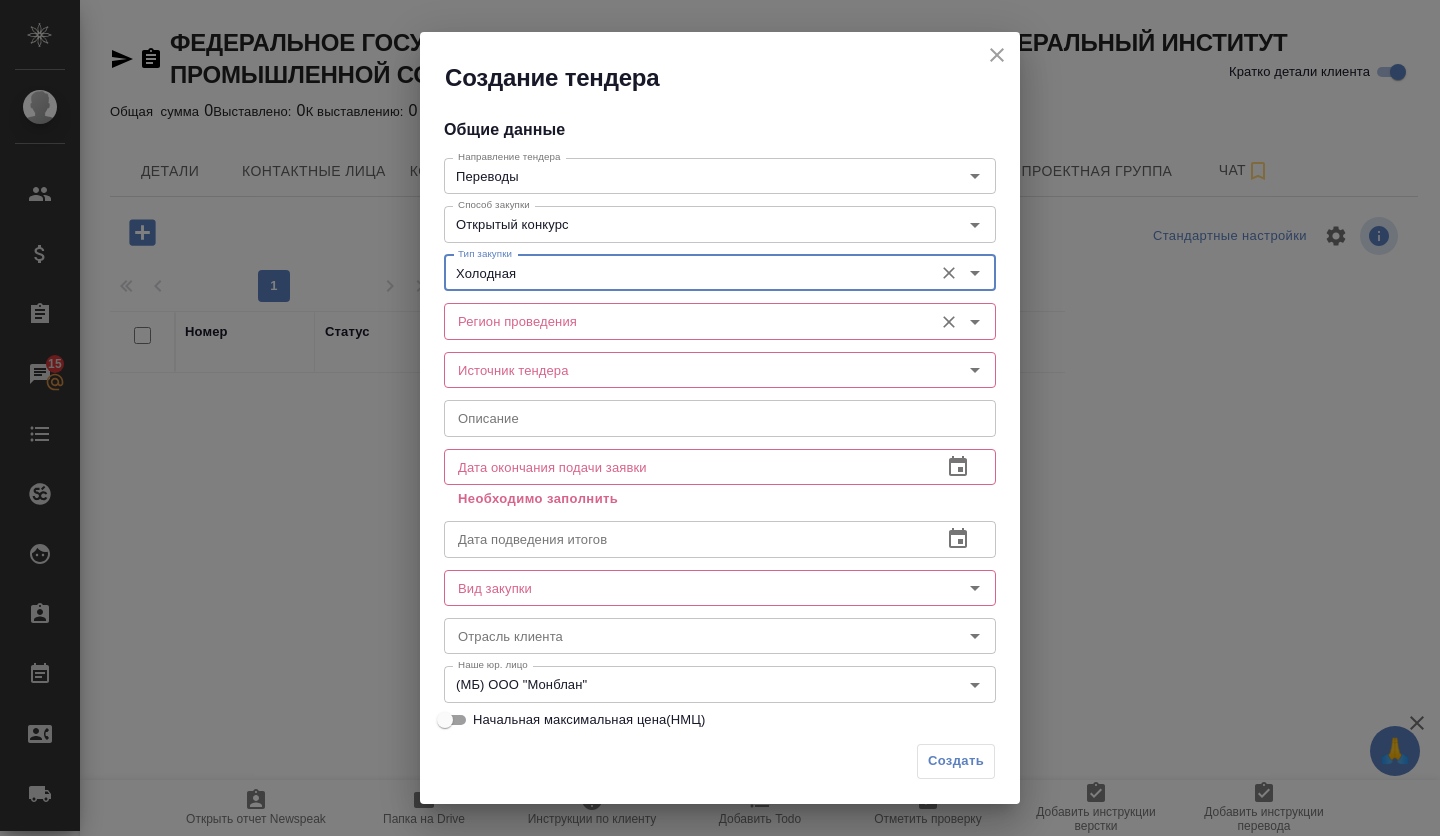 click on "Регион проведения" at bounding box center (686, 321) 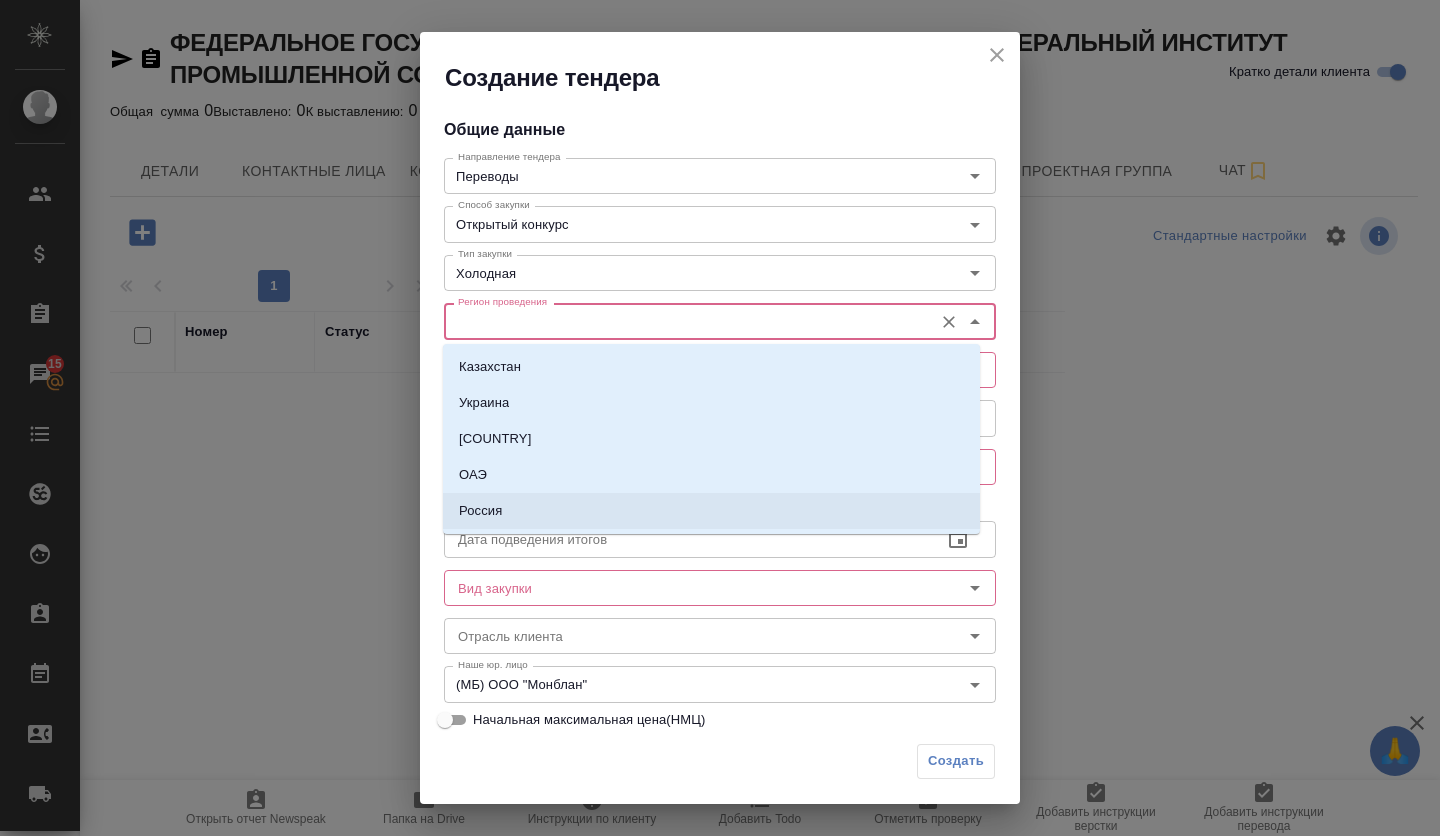 click on "Россия" at bounding box center [480, 511] 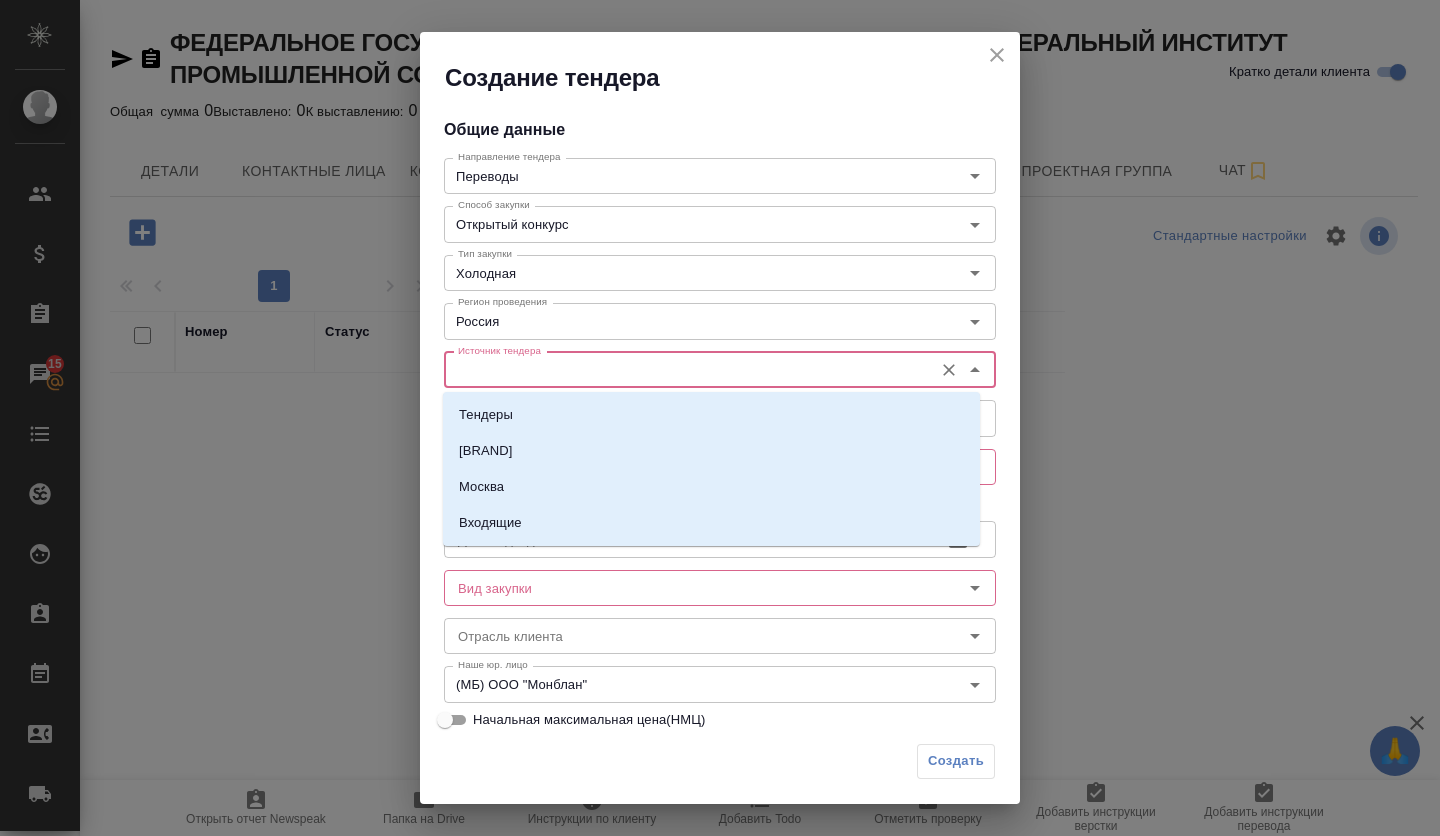 click on "Источник тендера" at bounding box center (686, 370) 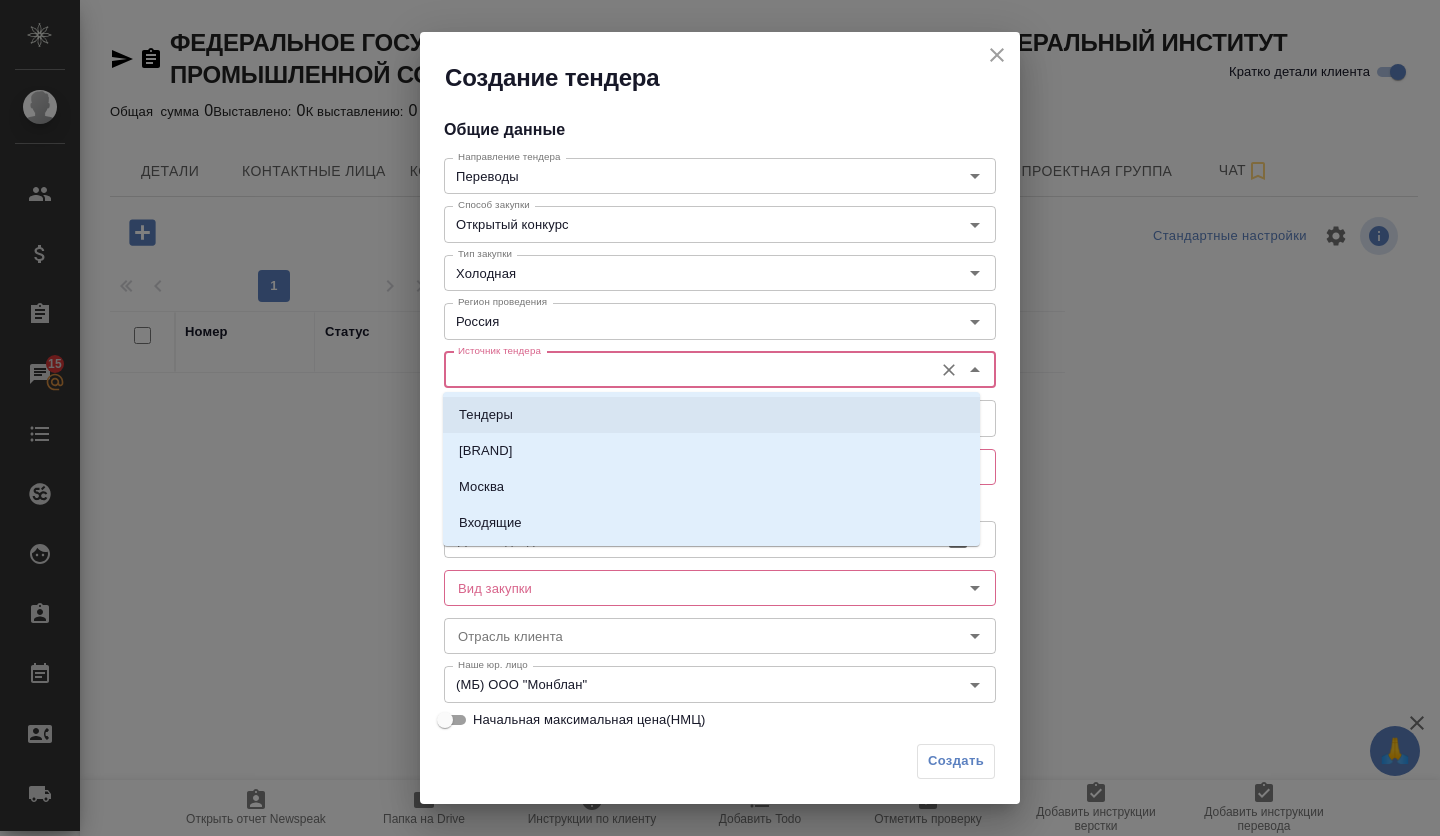 click on "Тендеры" at bounding box center (486, 415) 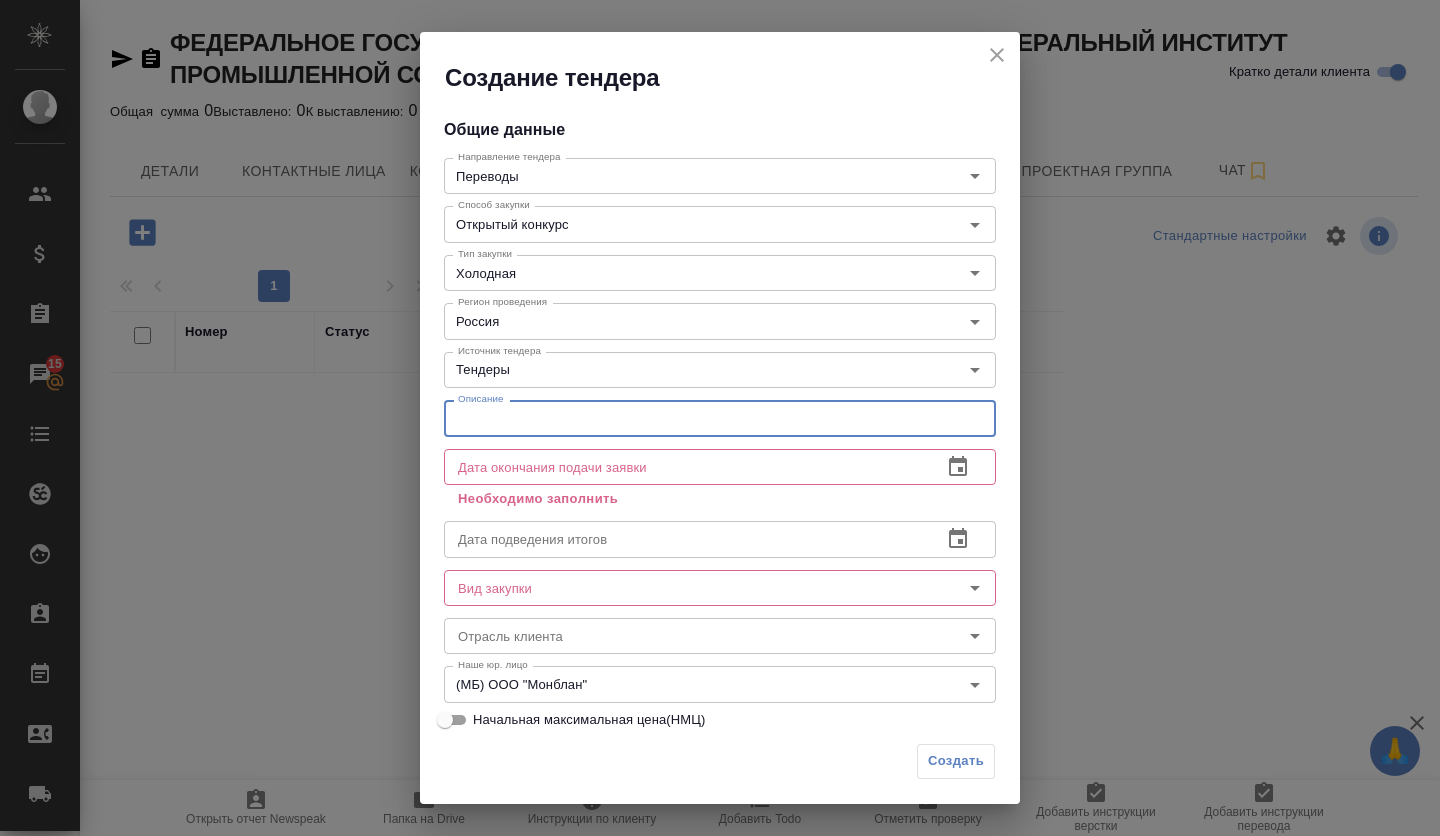 click at bounding box center (720, 418) 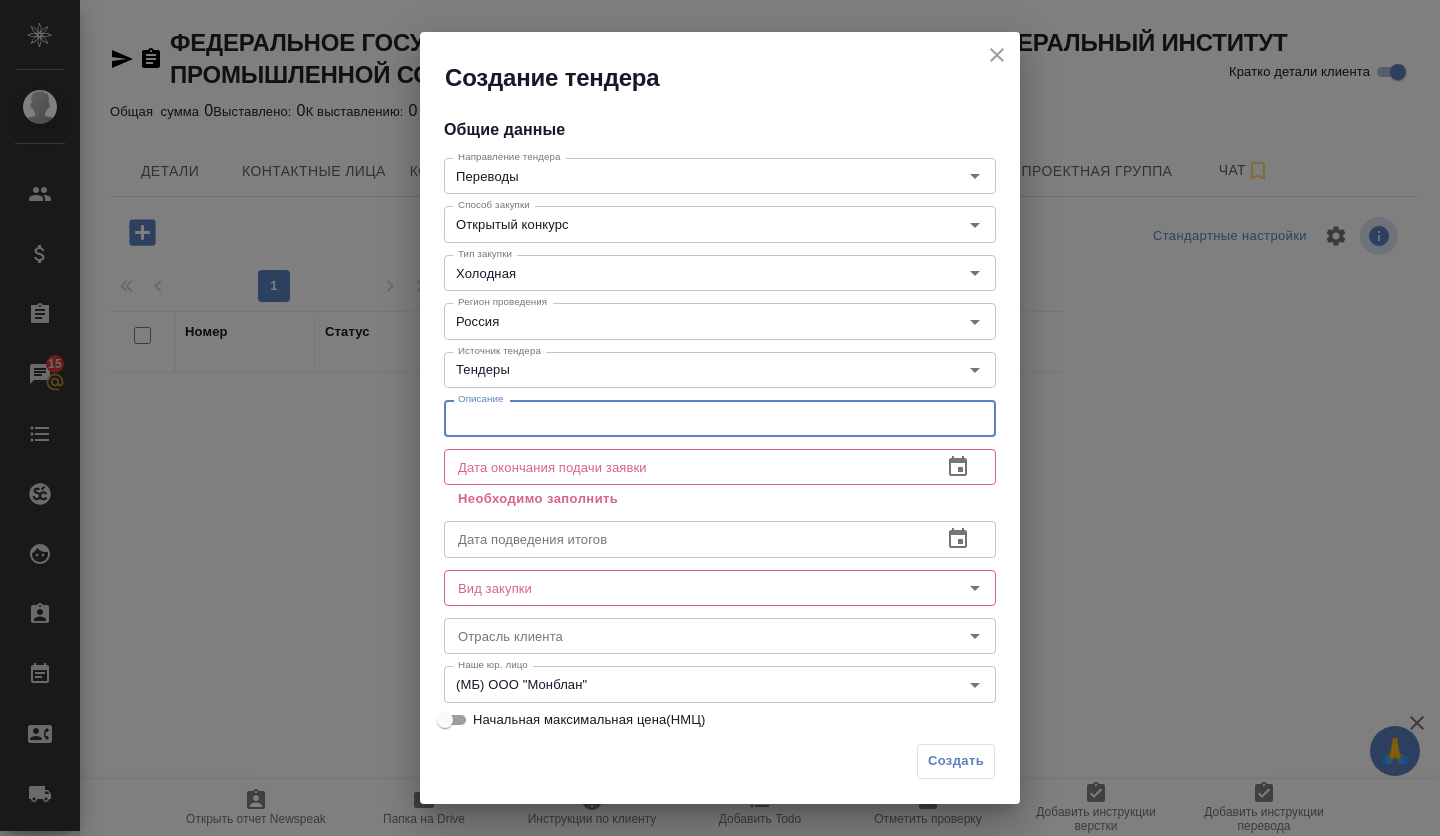 click at bounding box center [720, 418] 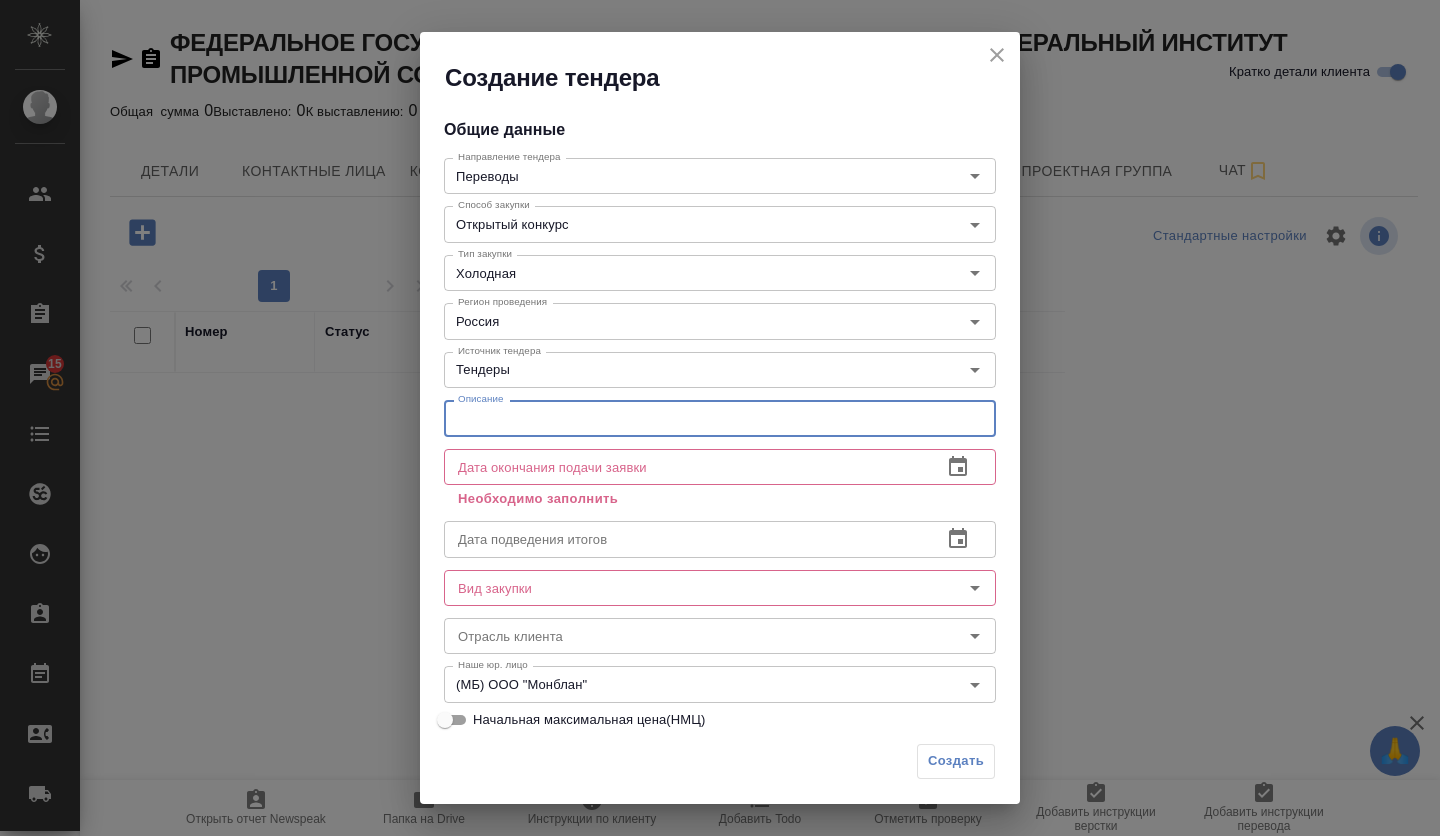 paste on "Услуги по переводу русскоязычных рефератов описаний изобретений на английский язык" 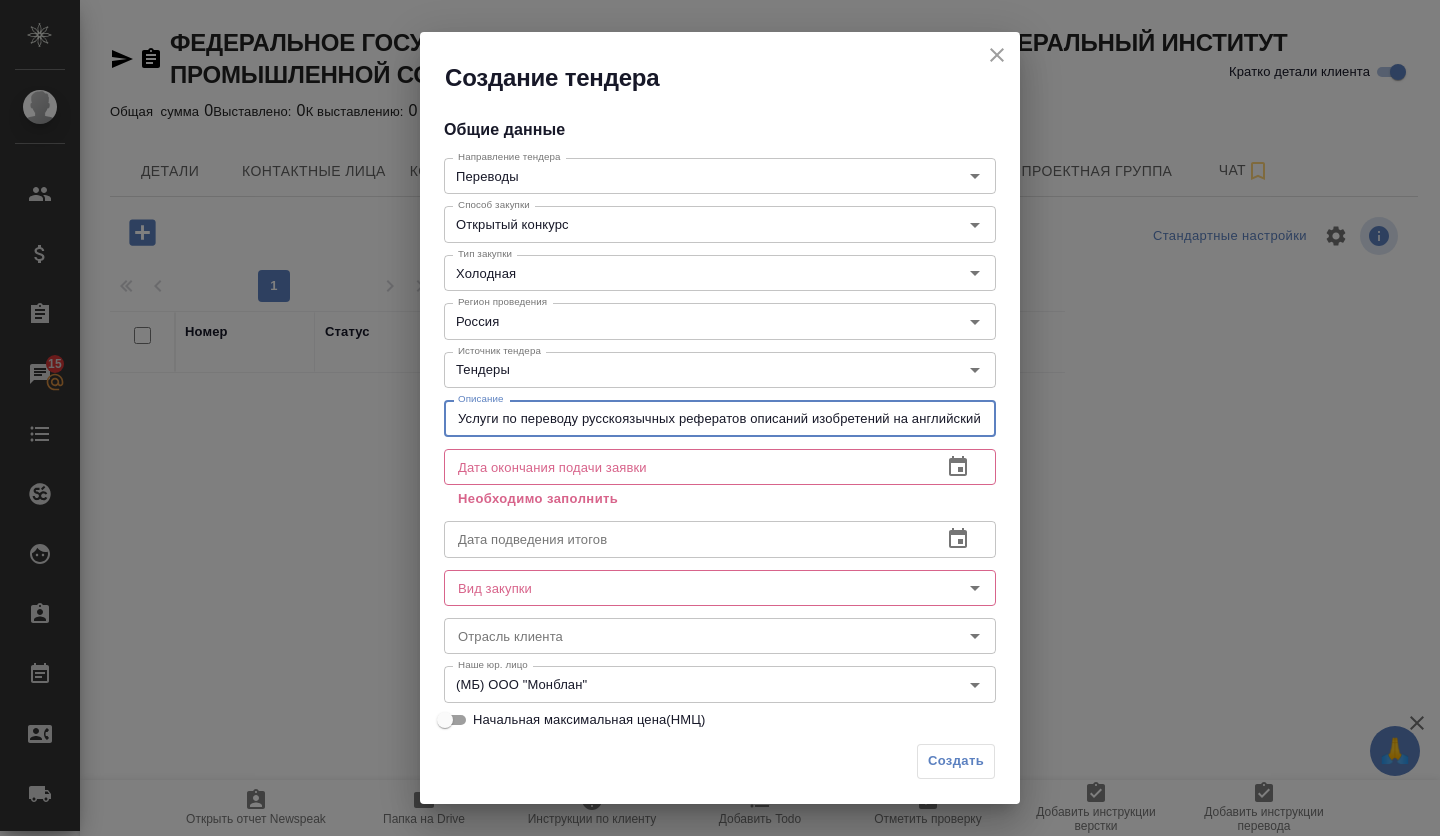 scroll, scrollTop: 0, scrollLeft: 46, axis: horizontal 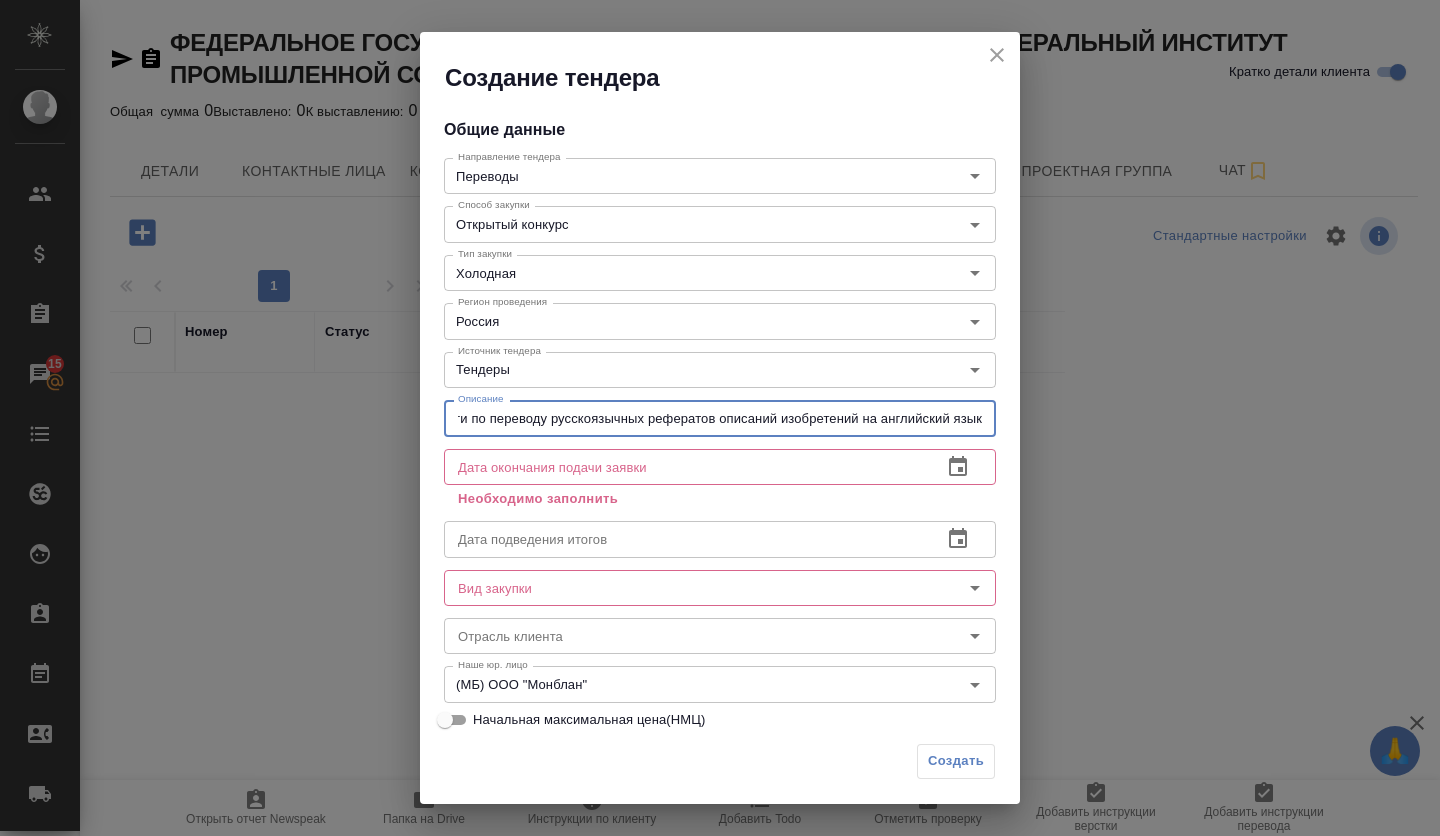 type on "Услуги по переводу русскоязычных рефератов описаний изобретений на английский язык" 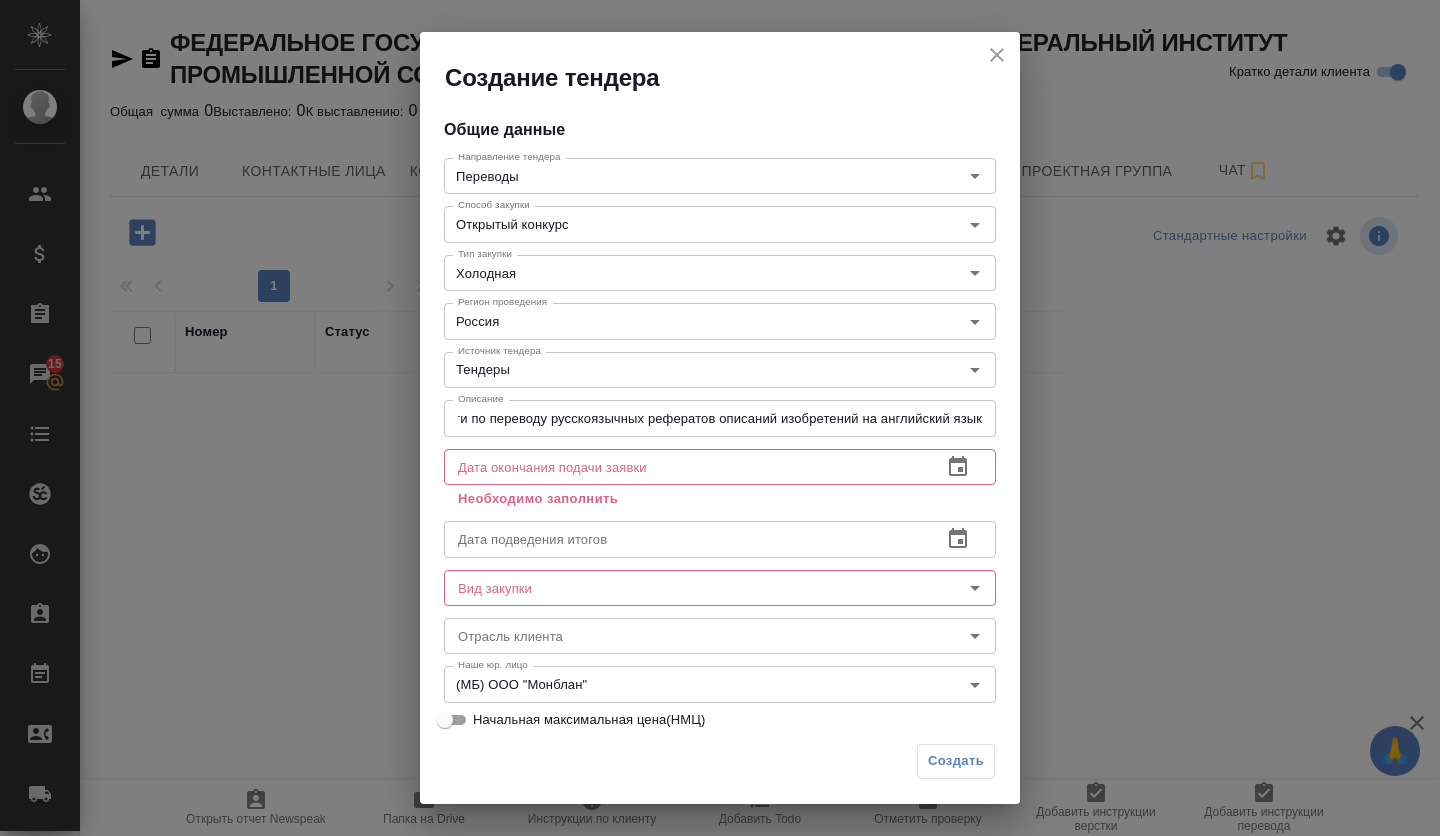 scroll, scrollTop: 0, scrollLeft: 0, axis: both 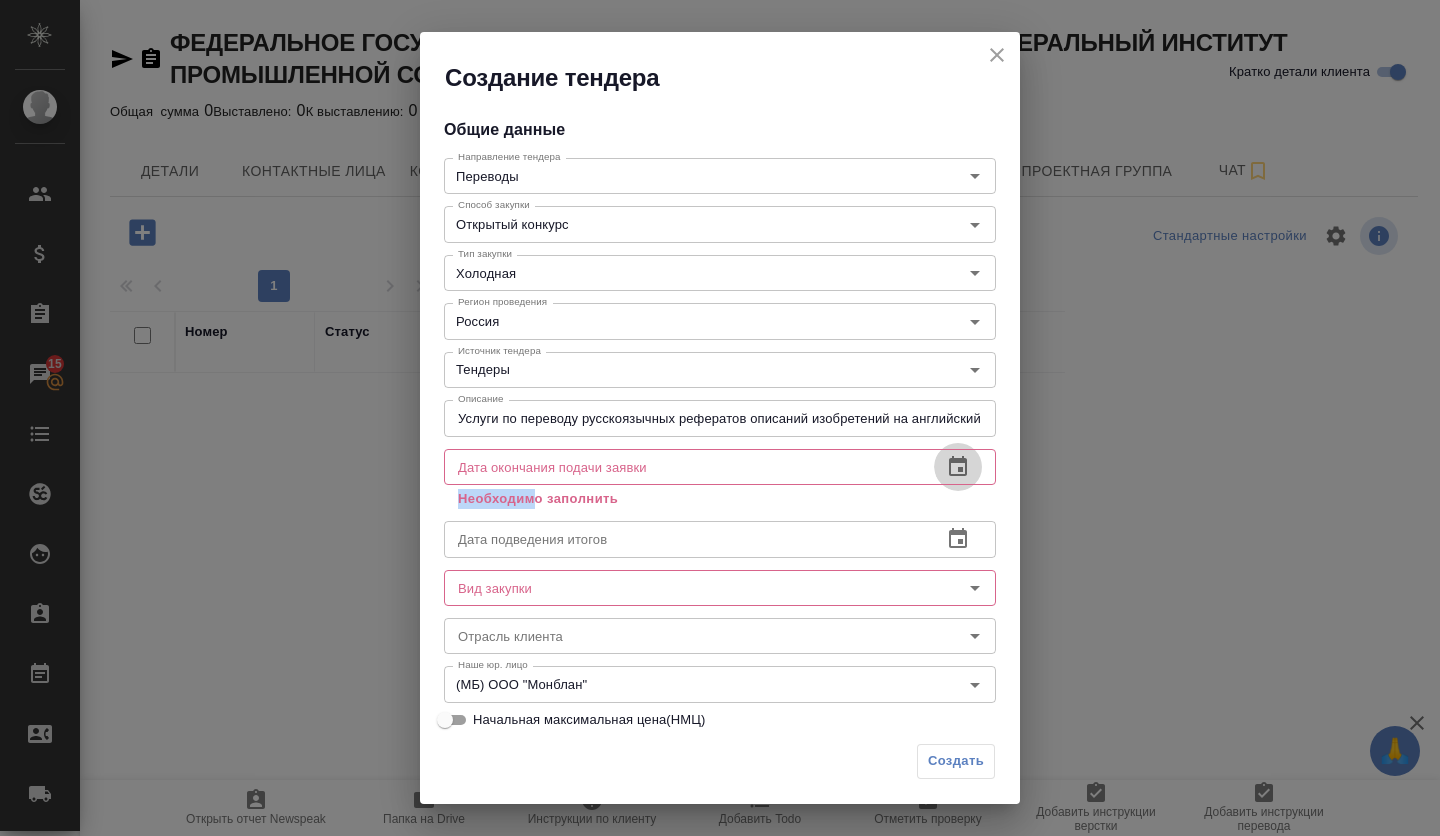 click 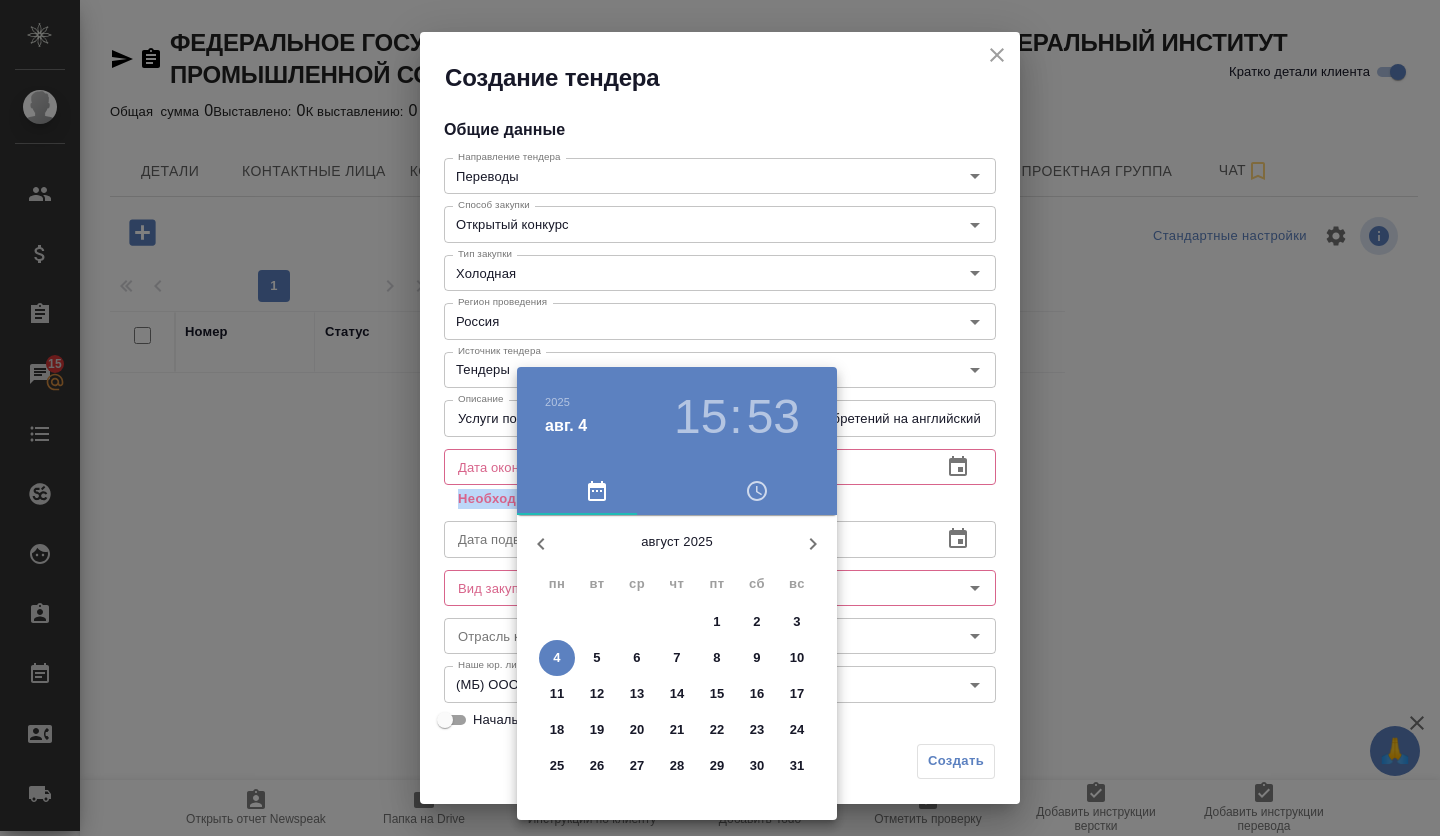click on "20" at bounding box center (637, 730) 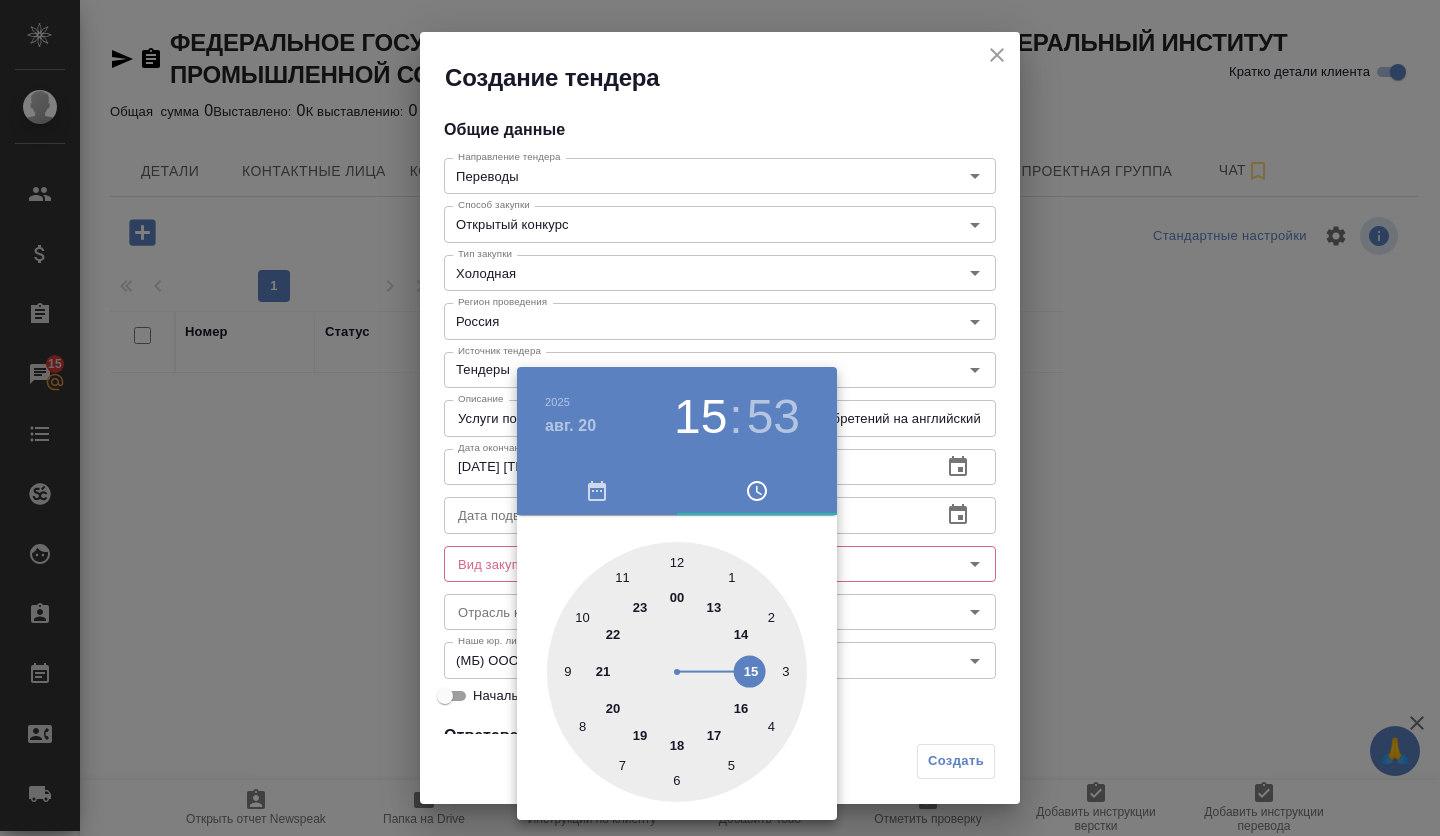 click at bounding box center (720, 418) 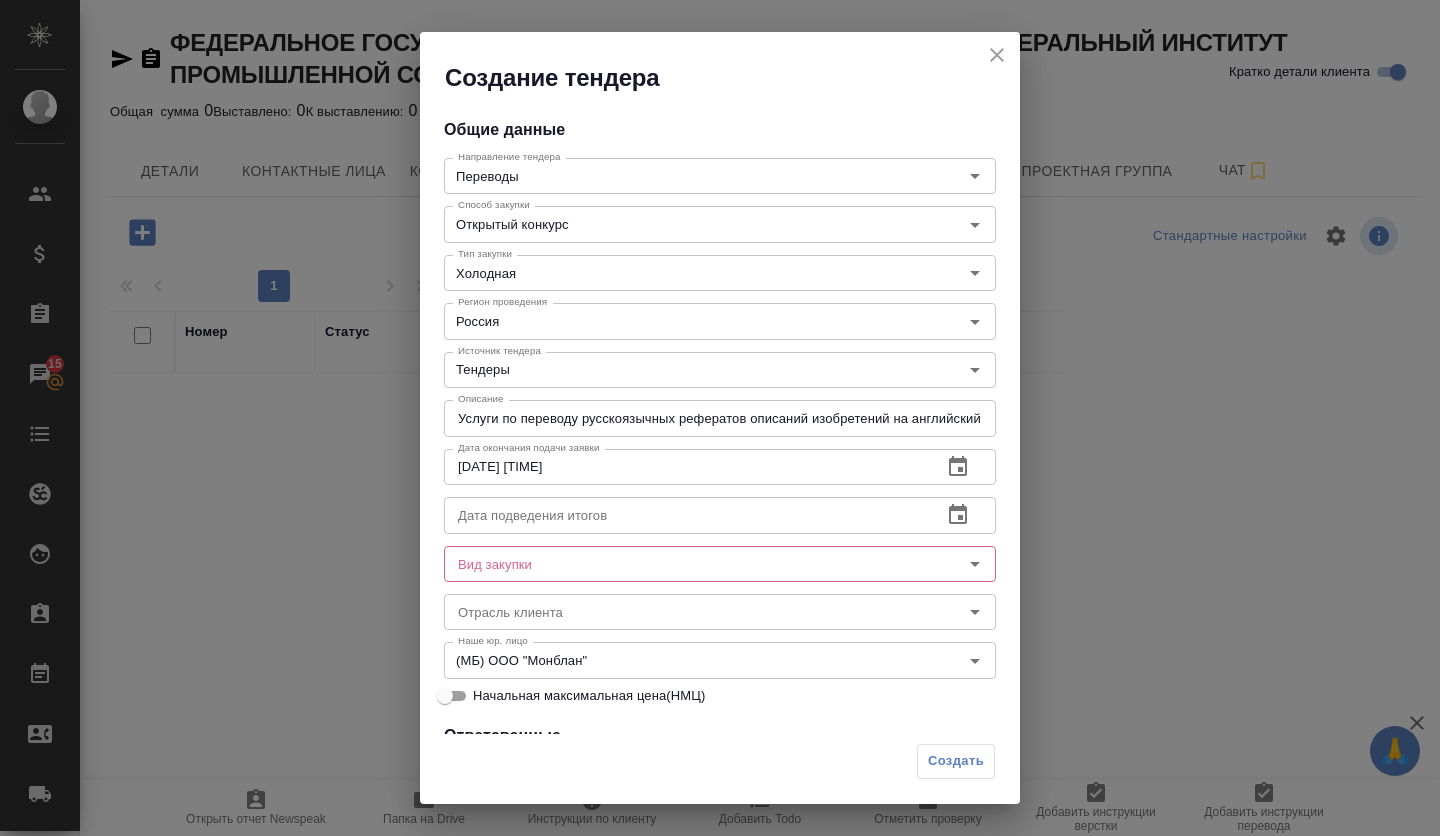 click on "[DATE] [TIME]" at bounding box center (685, 467) 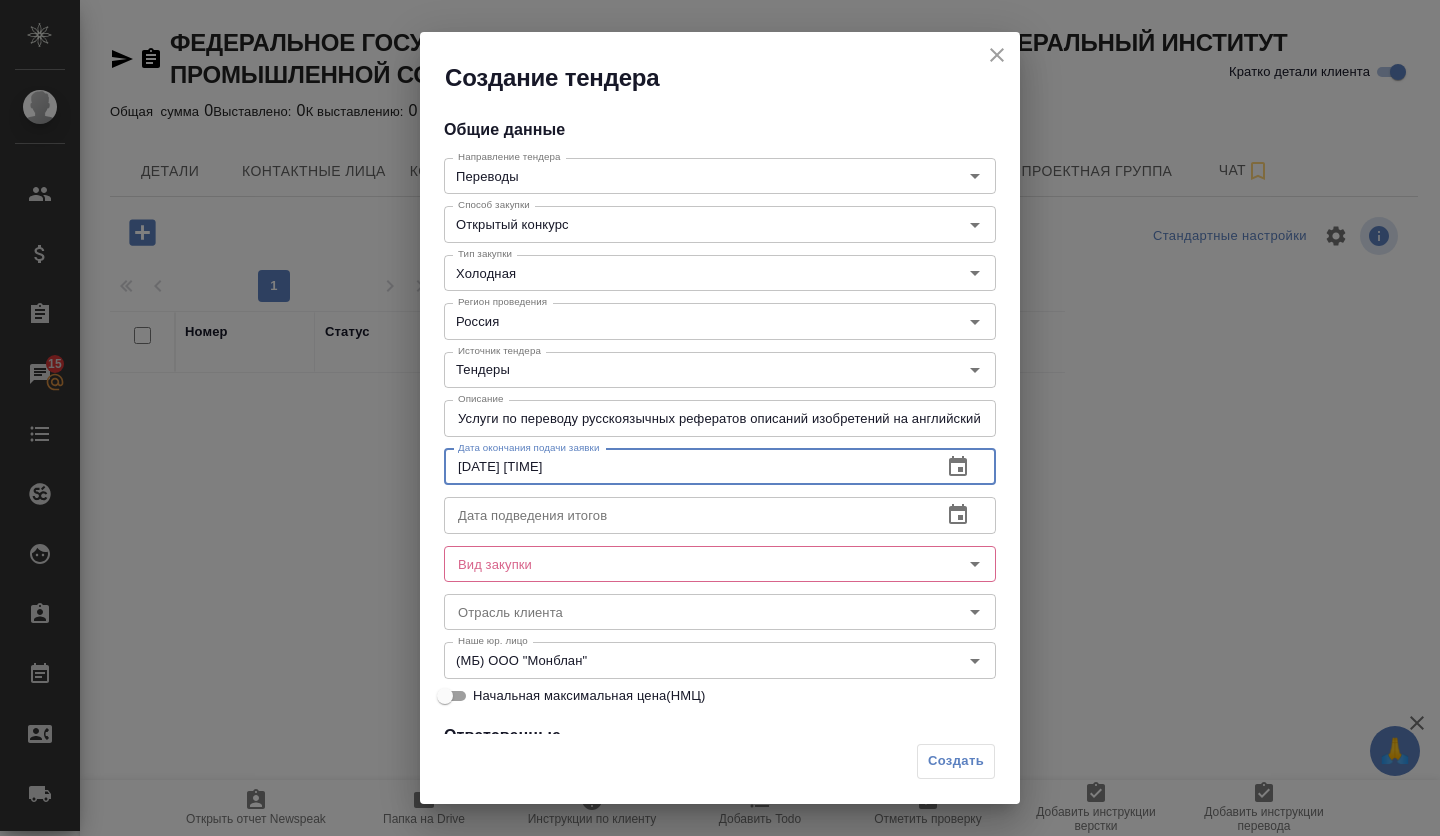 type on "[DATE] [TIME]" 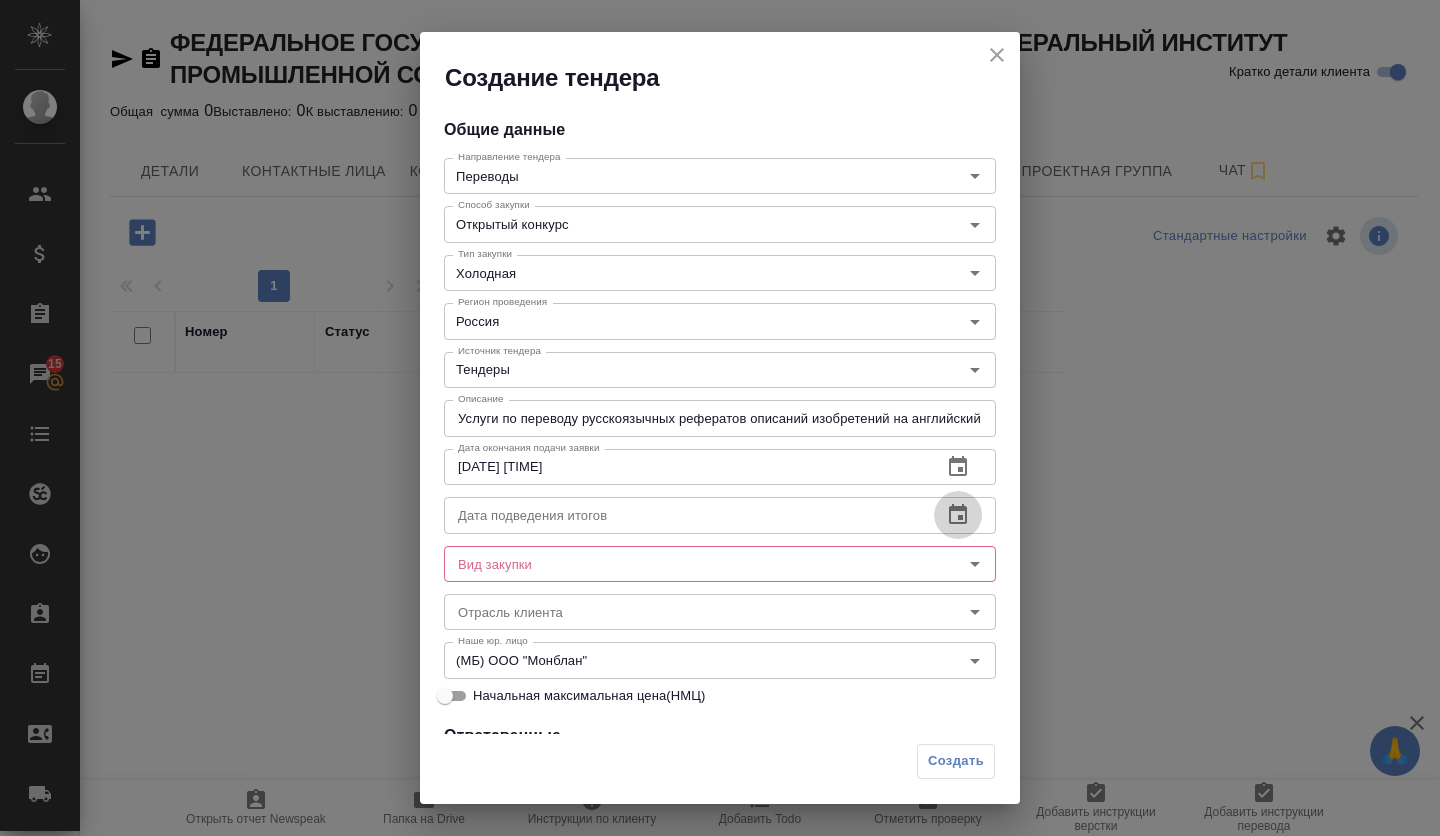 click 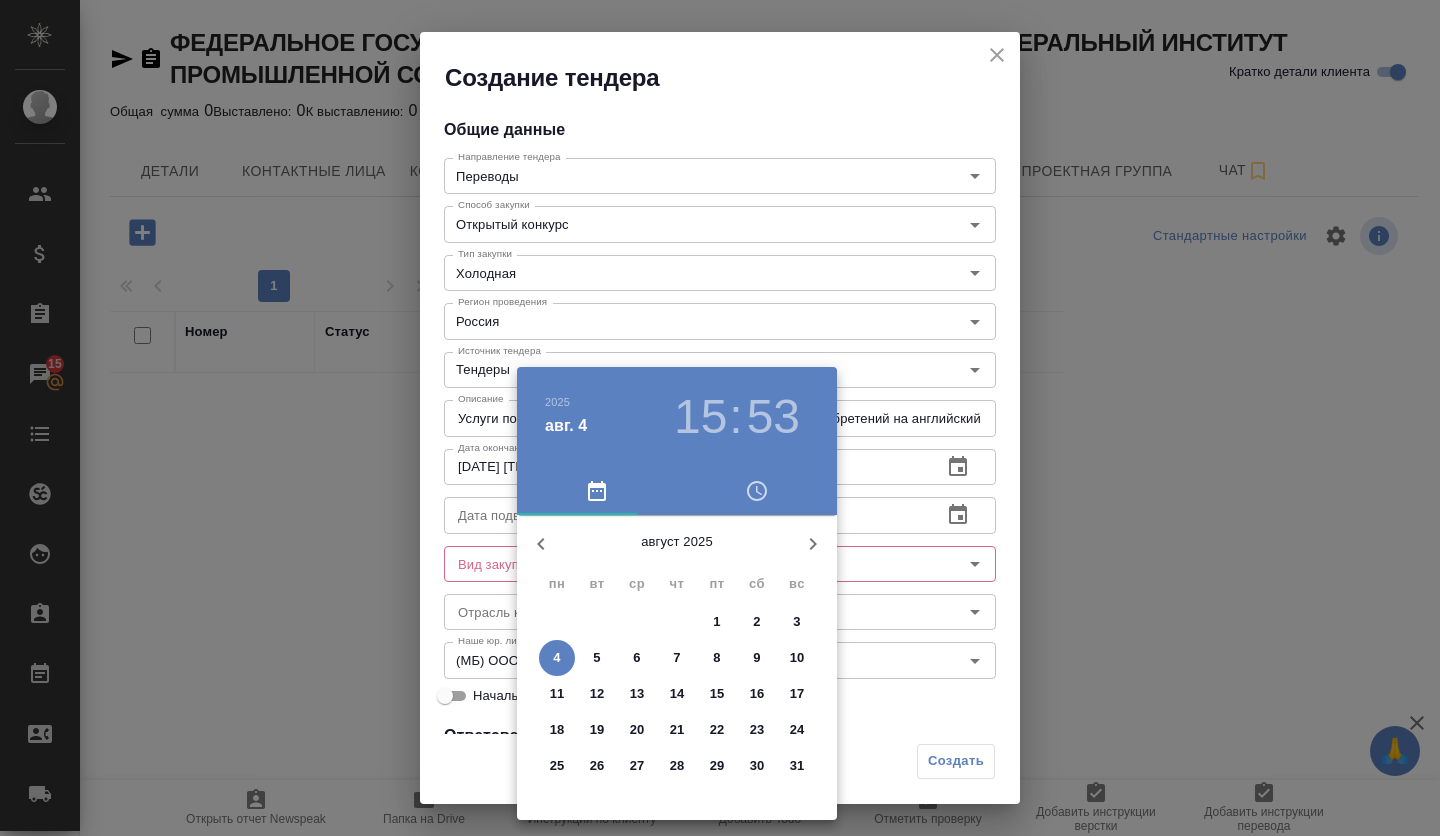 click on "25" at bounding box center [557, 766] 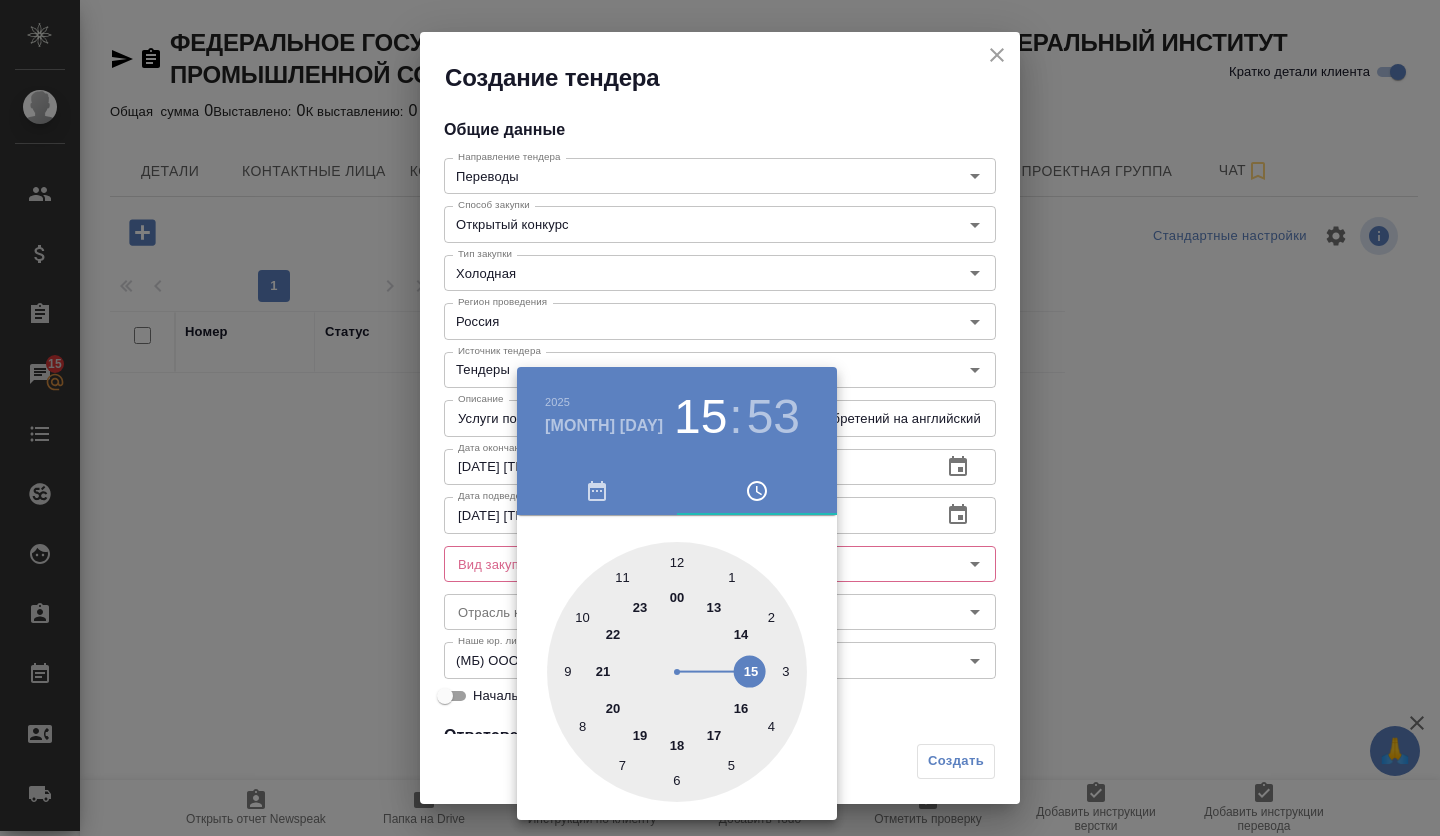 click at bounding box center [720, 418] 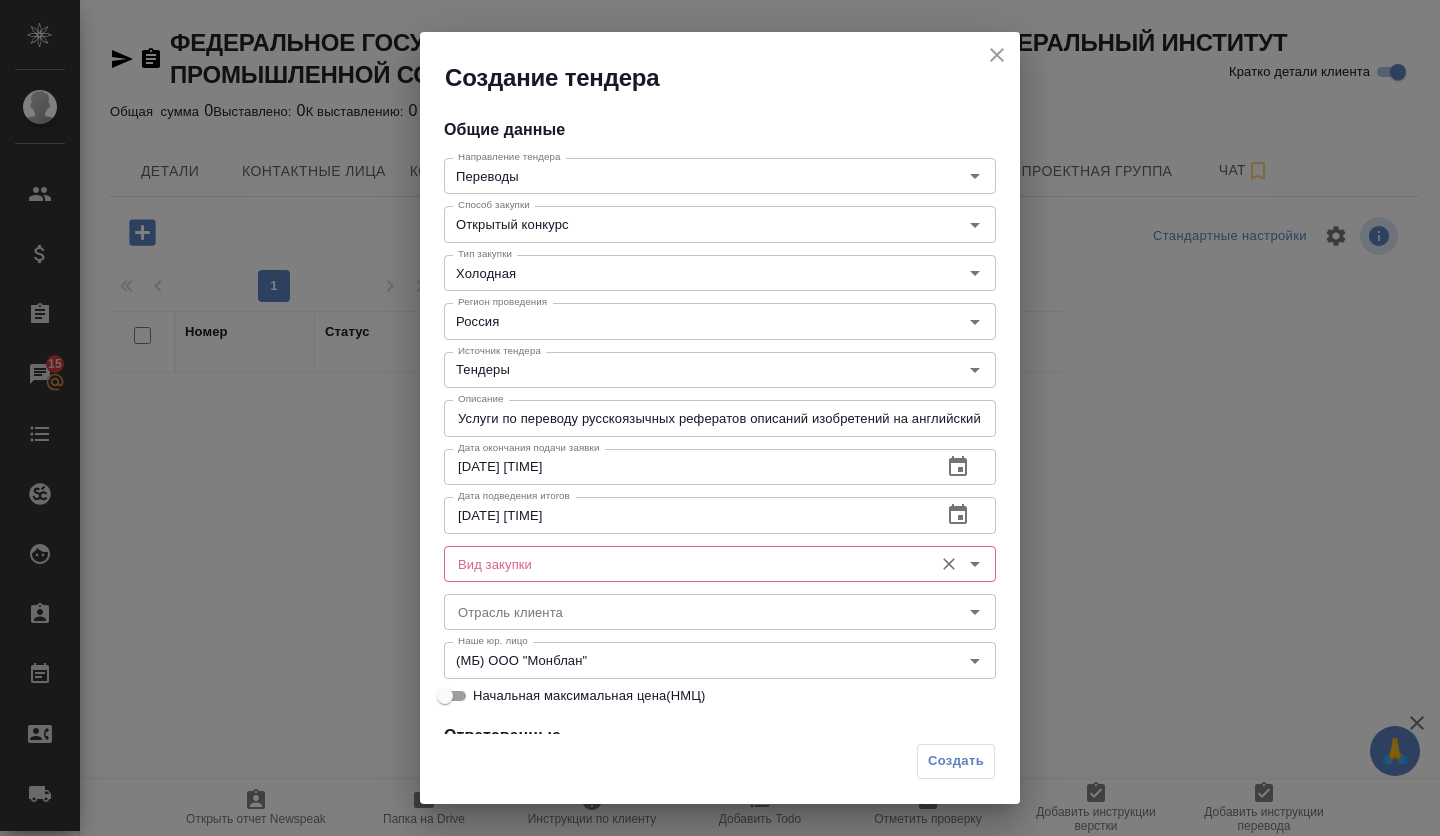 click on "Вид закупки" at bounding box center (686, 564) 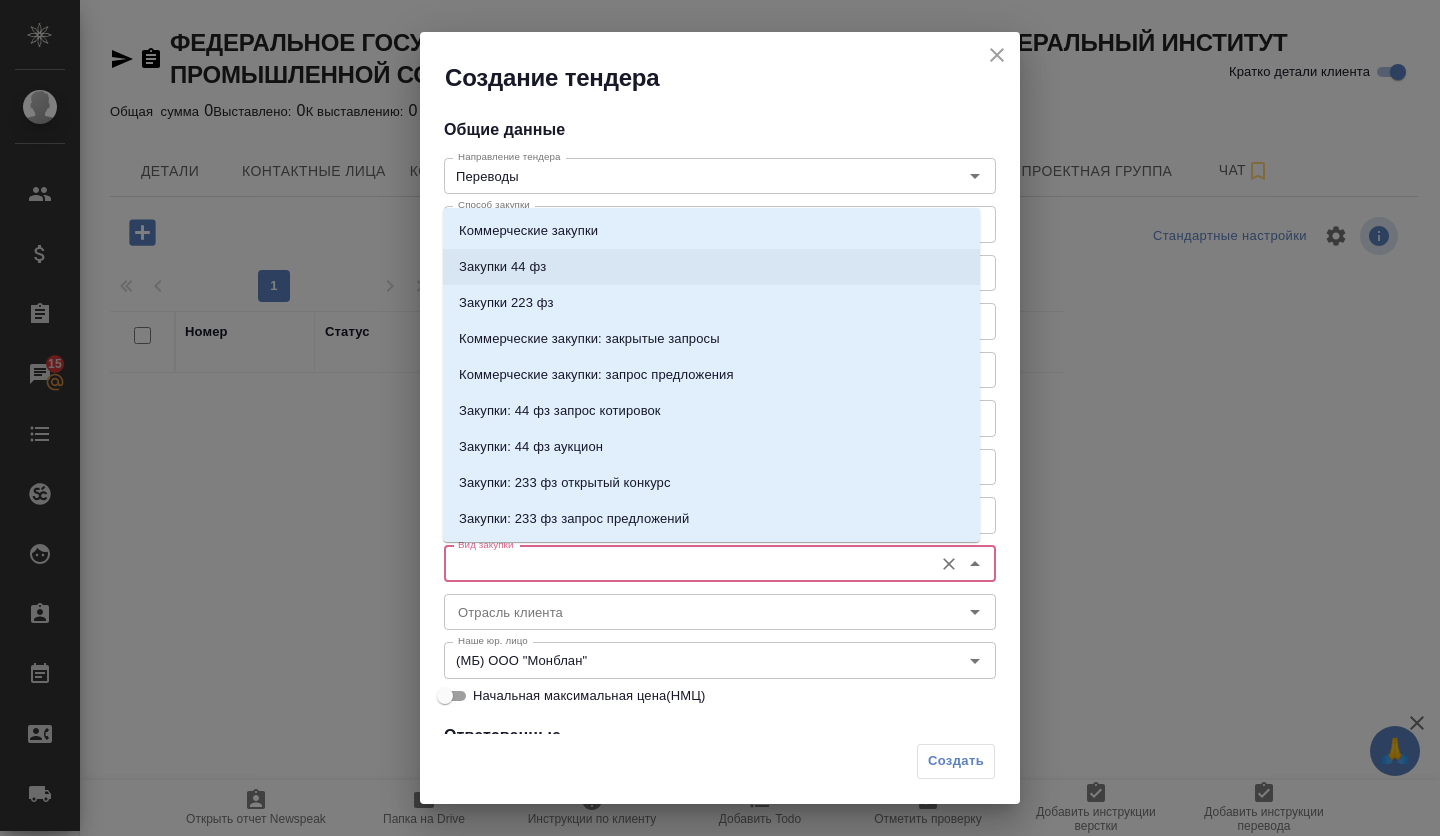 click on "Закупки 44 фз" at bounding box center (502, 267) 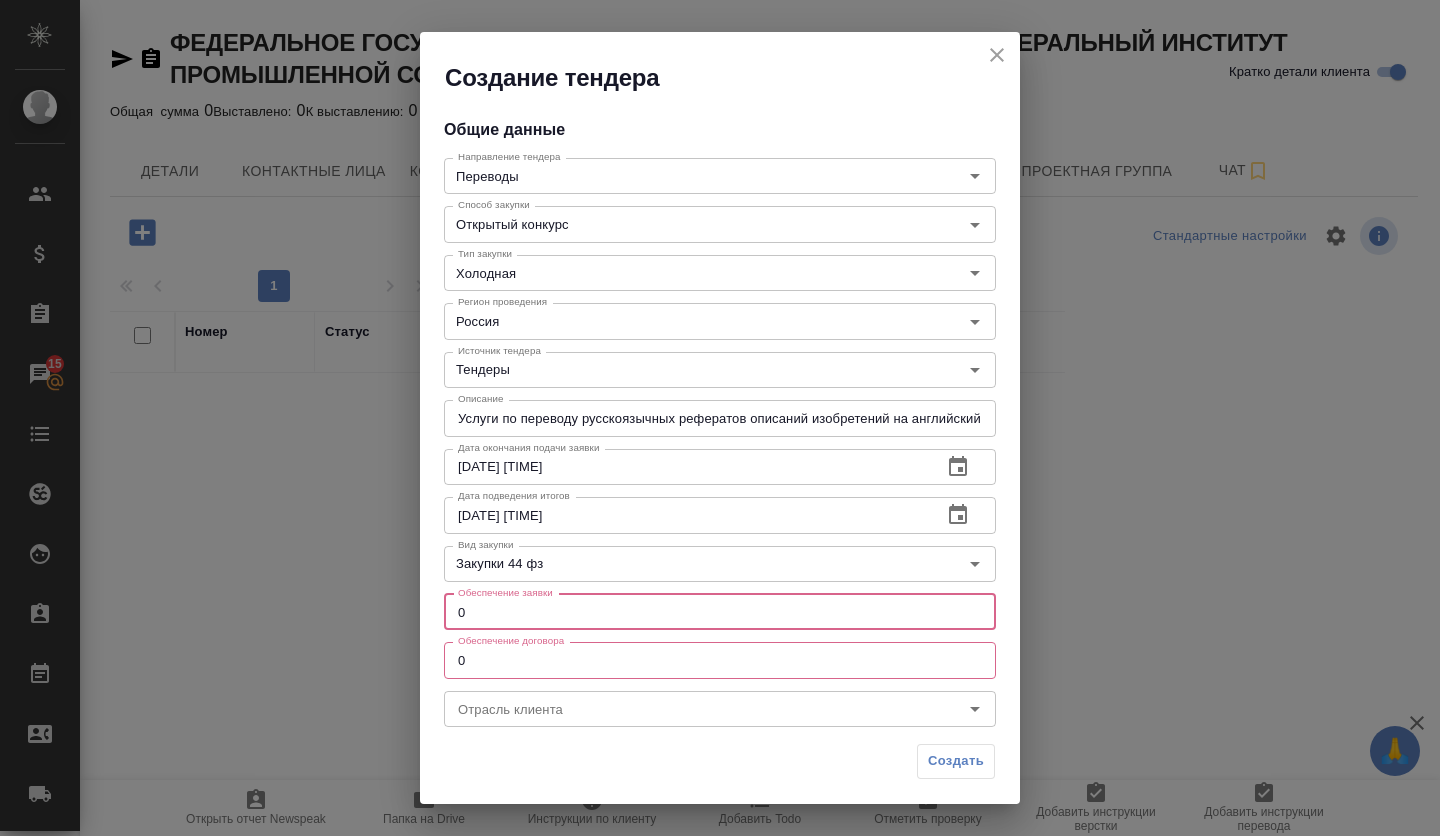 drag, startPoint x: 549, startPoint y: 624, endPoint x: 440, endPoint y: 625, distance: 109.004585 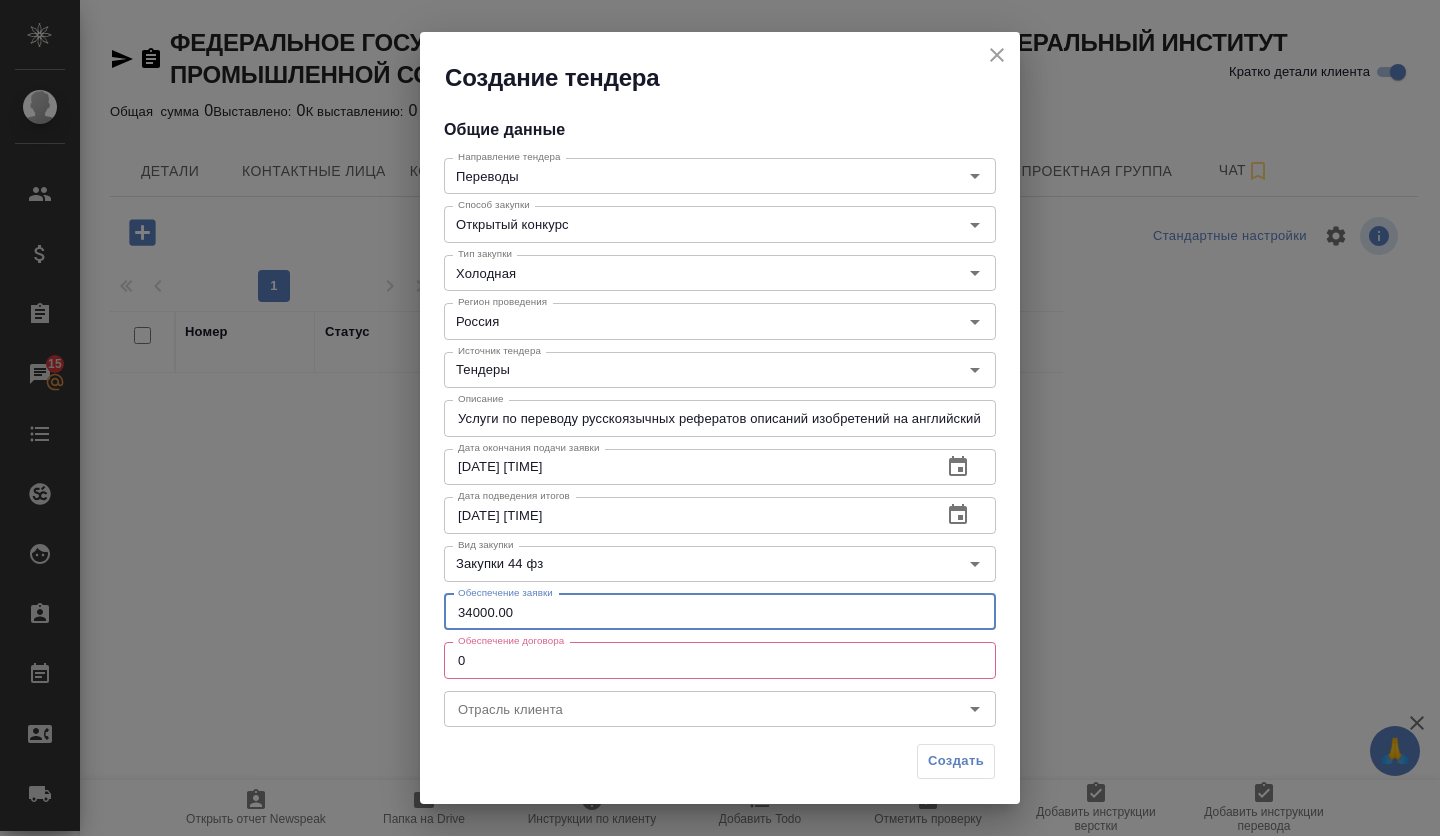 type on "34000.00" 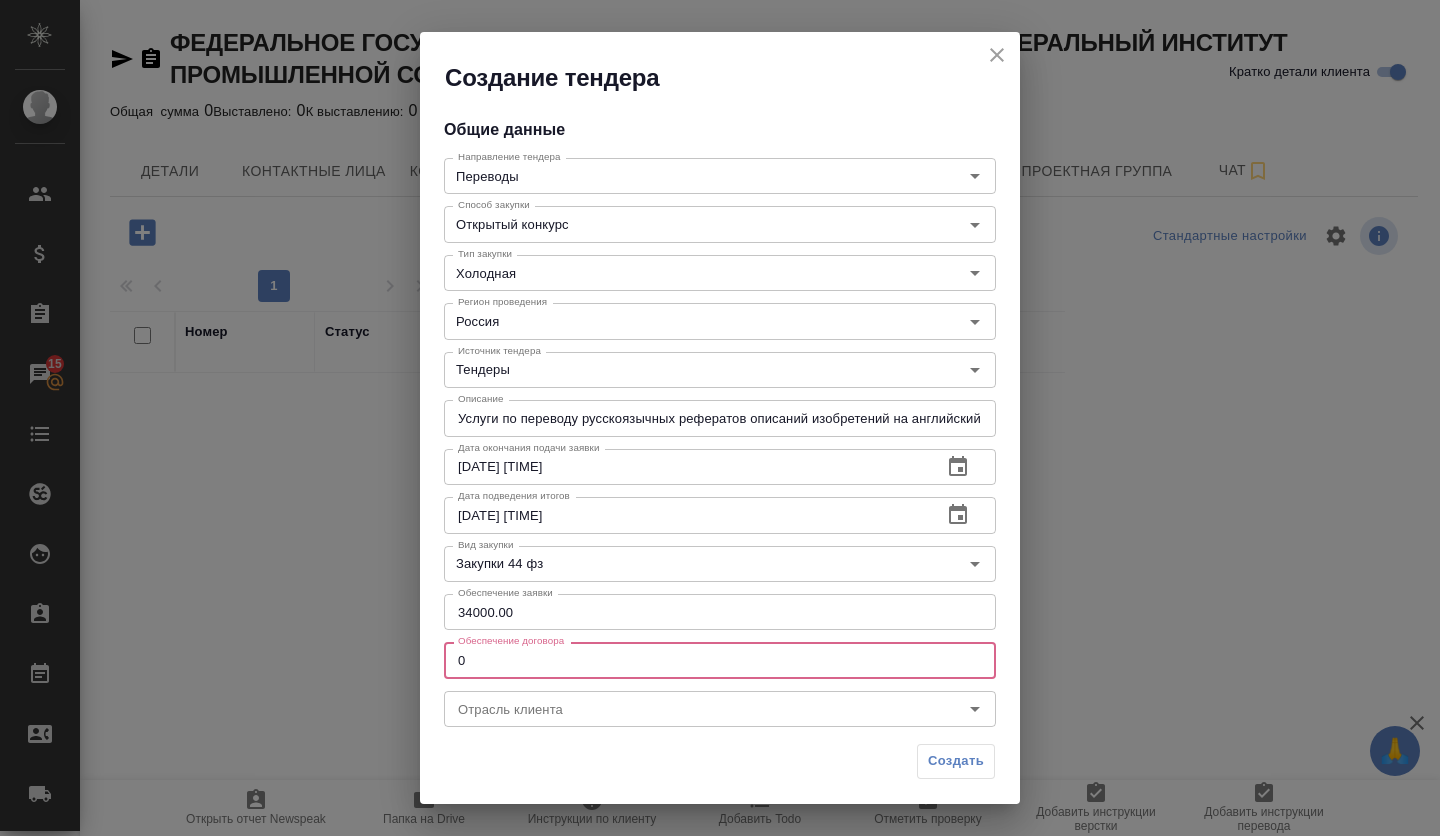 drag, startPoint x: 500, startPoint y: 666, endPoint x: 454, endPoint y: 666, distance: 46 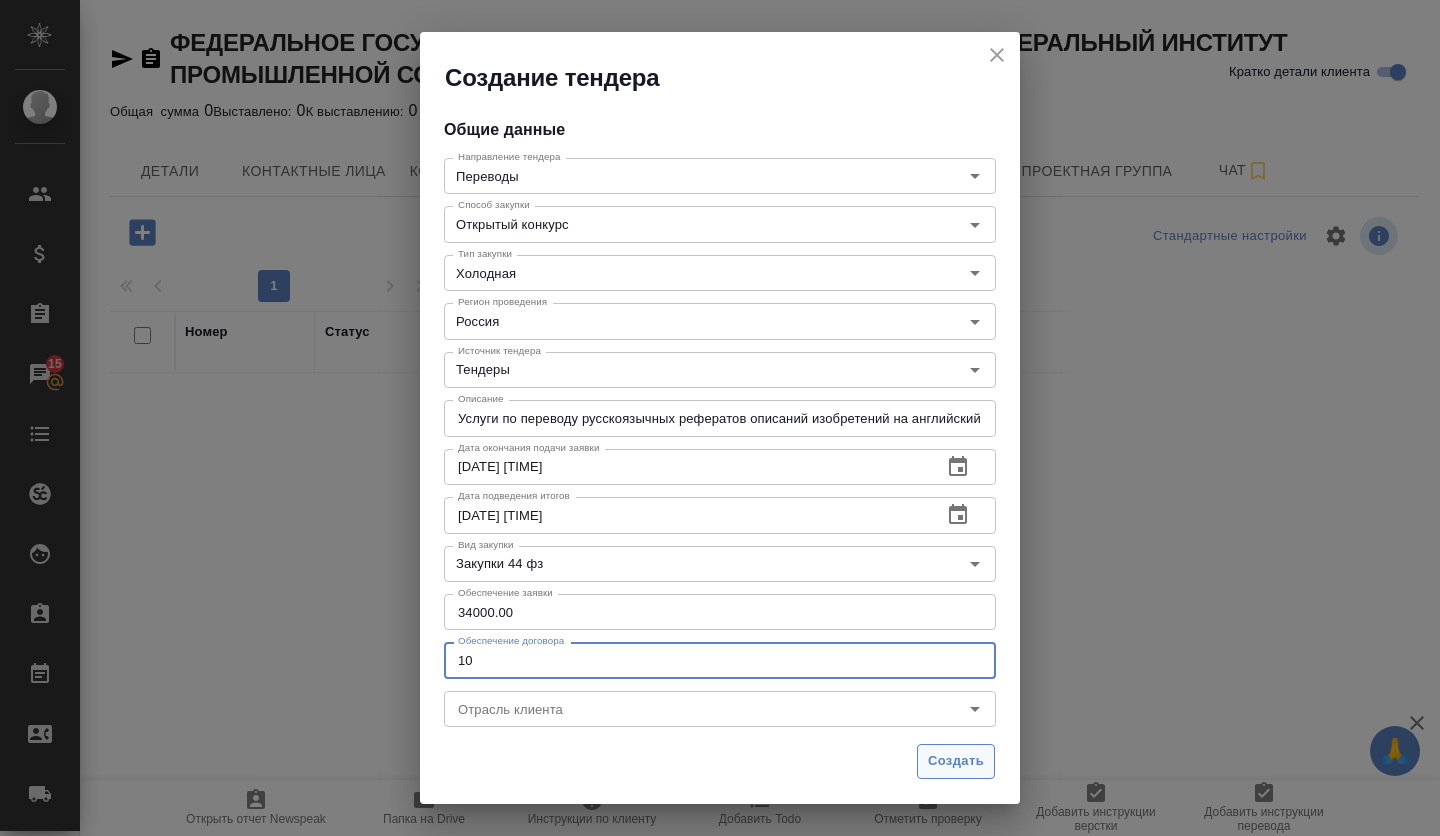 type on "10" 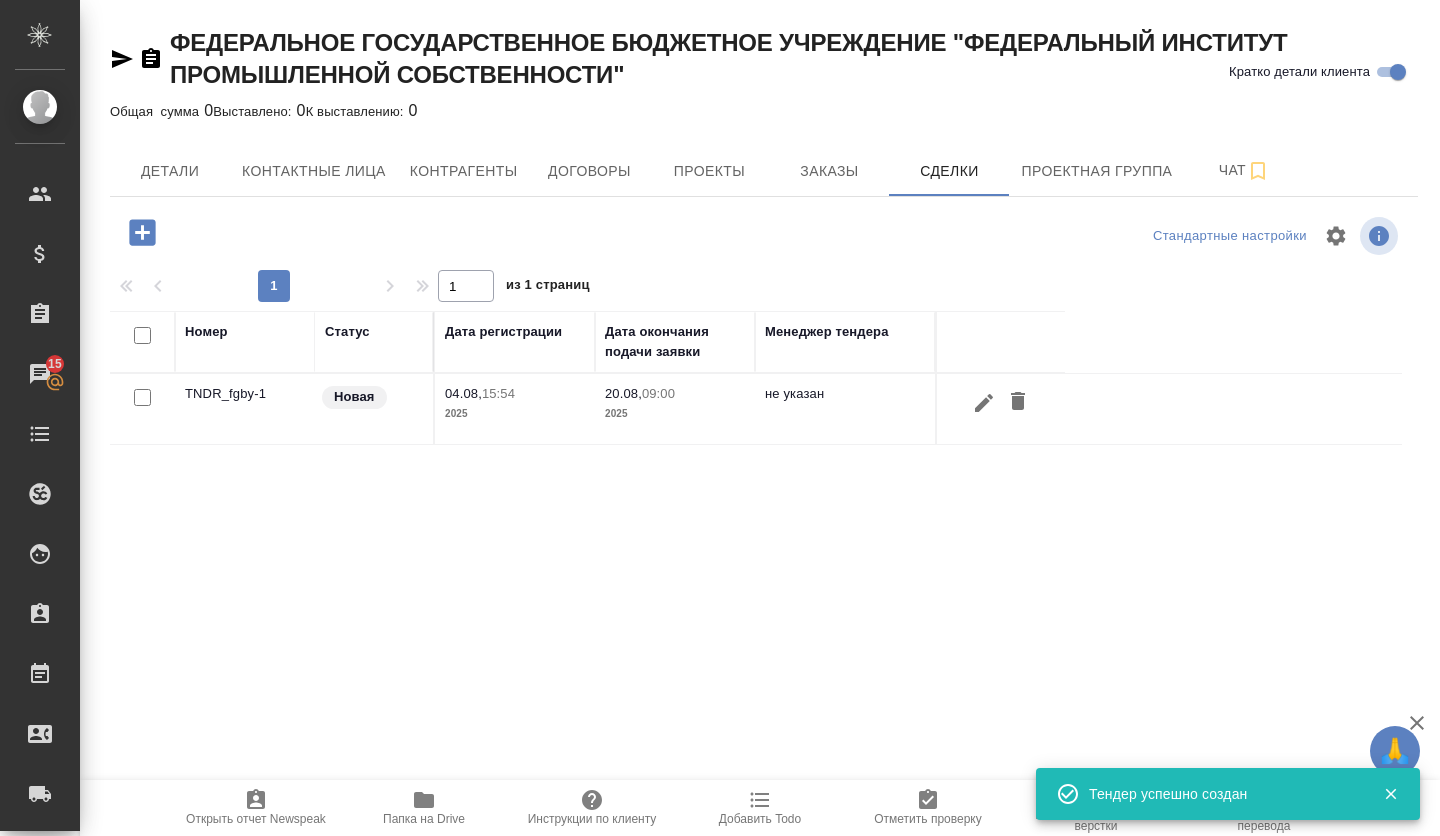 click on "TNDR_fgby-1" at bounding box center [245, 409] 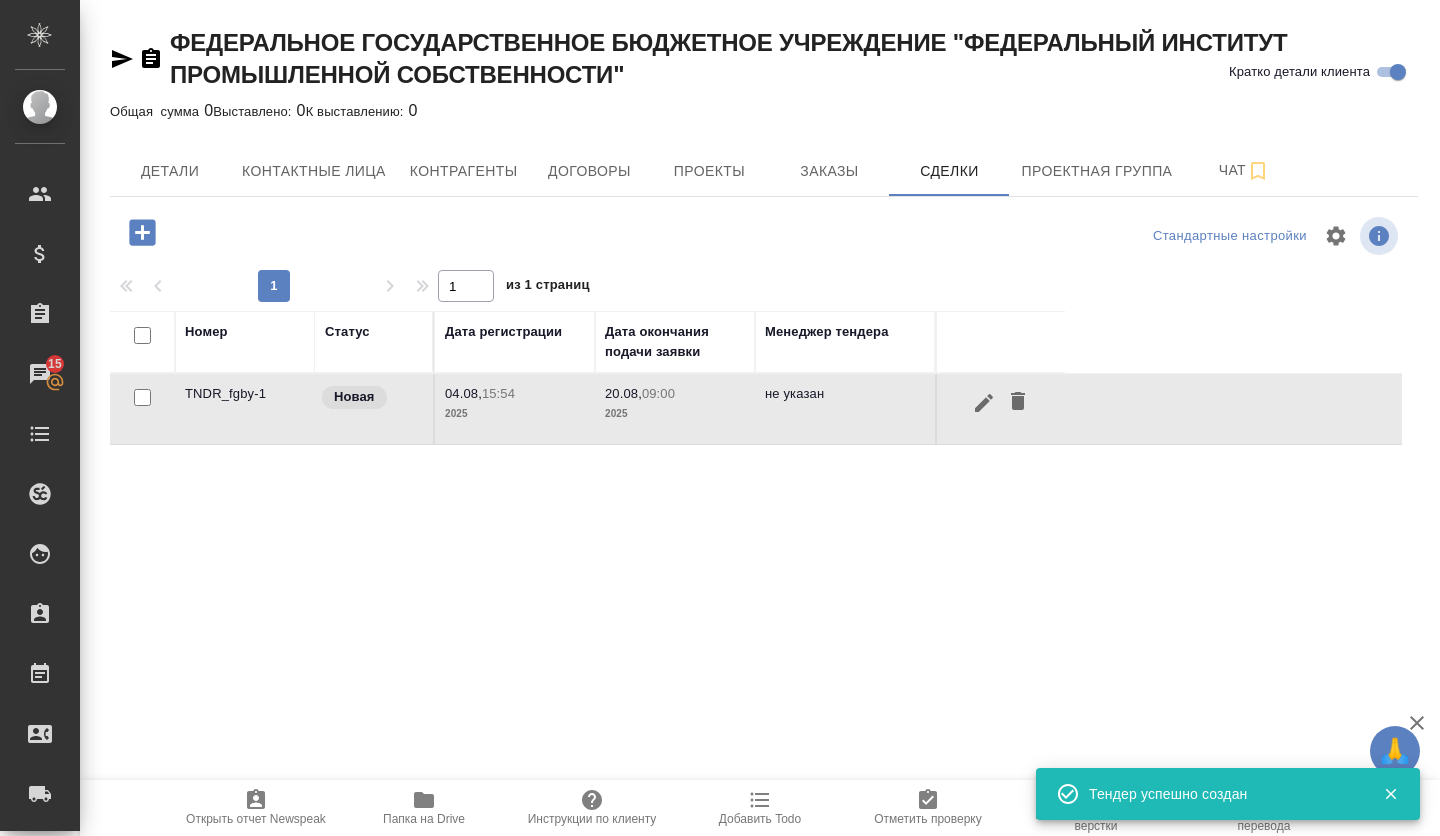 click on "TNDR_fgby-1" at bounding box center [245, 409] 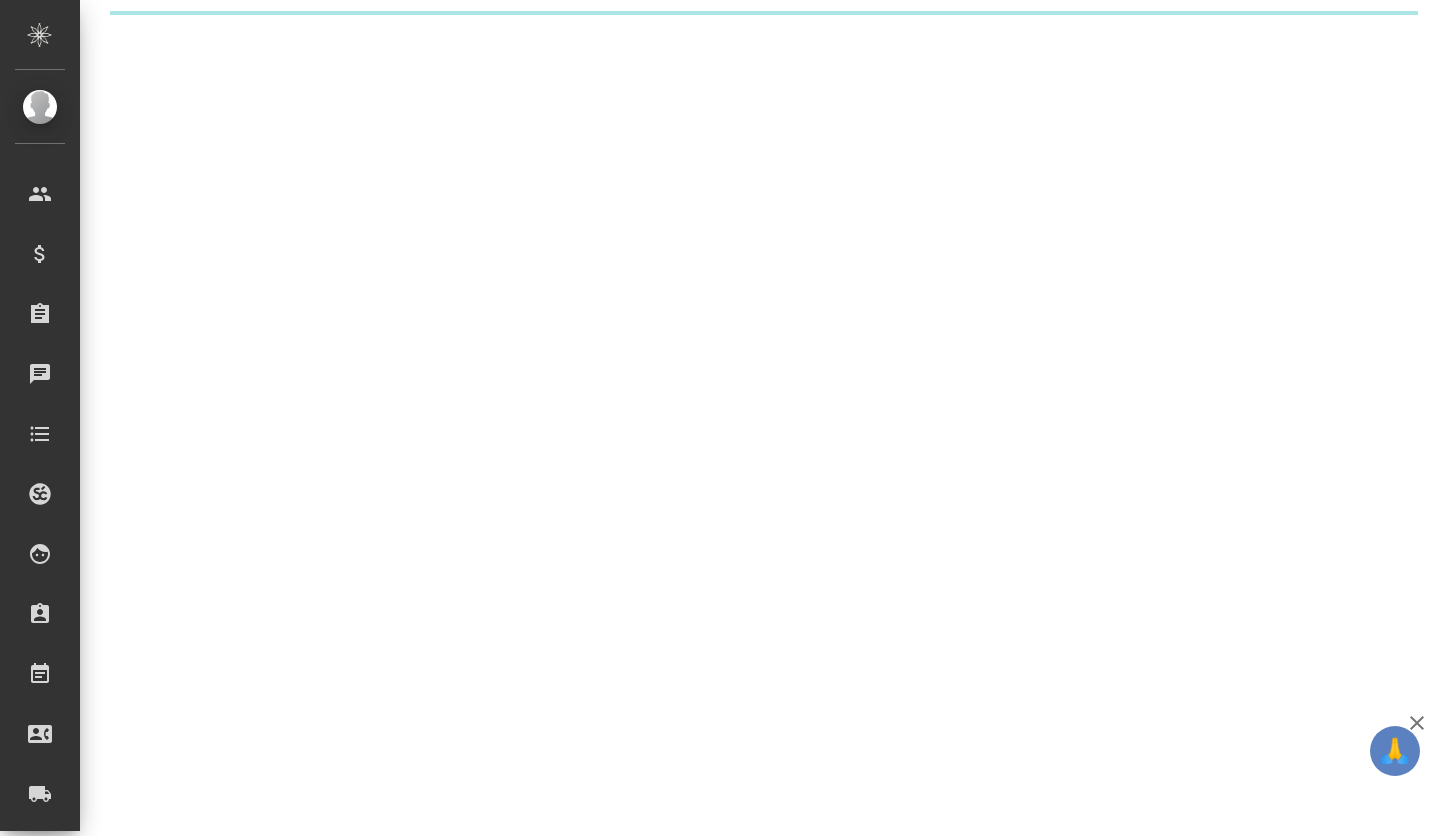 scroll, scrollTop: 0, scrollLeft: 0, axis: both 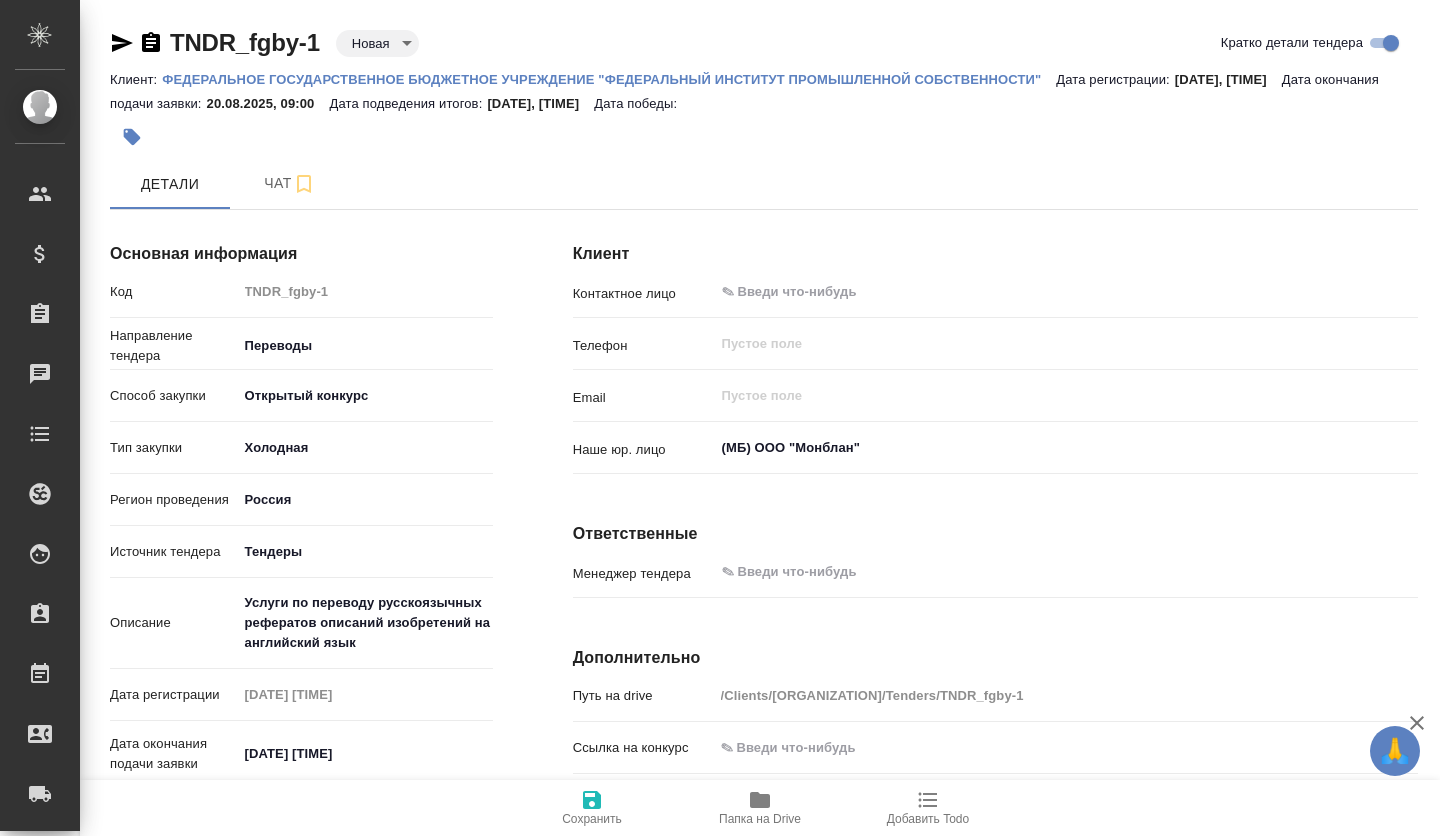 type on "x" 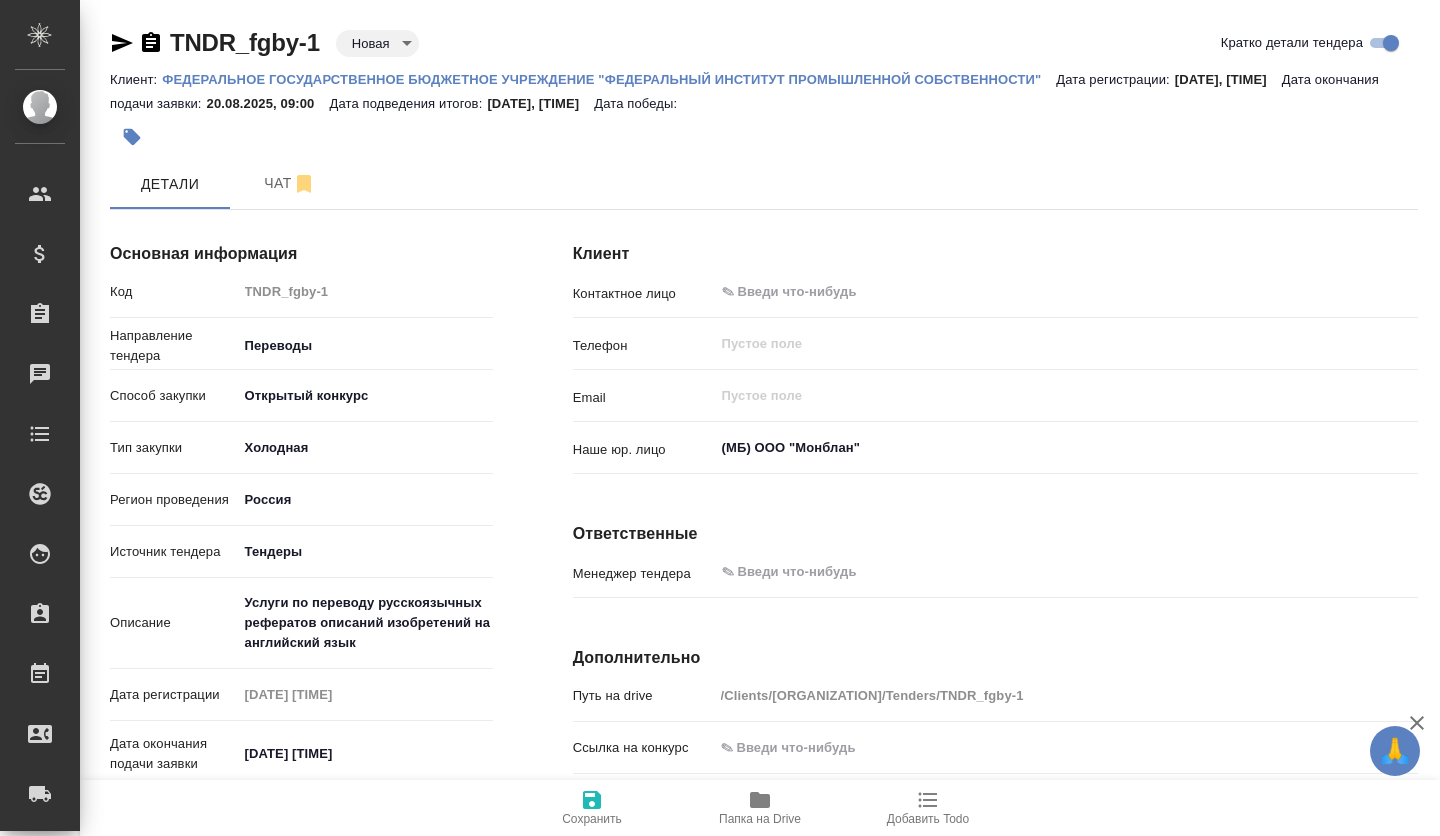 click on "🙏 .cls-1
fill:#fff;
AWATERA [LAST] [FIRST] Клиенты Спецификации Заказы Чаты Todo Проекты SC Исполнители Кандидаты Работы Входящие заявки Заявки на доставку Рекламации Проекты процессинга Конференции Выйти TNDR_fgby-1 Новая new Кратко детали тендера Клиент: ФЕДЕРАЛЬНОЕ ГОСУДАРСТВЕННОЕ БЮДЖЕТНОЕ УЧРЕЖДЕНИЕ "ФЕДЕРАЛЬНЫЙ ИНСТИТУТ ПРОМЫШЛЕННОЙ СОБСТВЕННОСТИ" Дата регистрации: [DATE], [TIME] Дата окончания подачи заявки: [DATE], [TIME] Дата подведения итогов: [DATE], [TIME] Дата победы: Детали Чат Основная информация Код TNDR_fgby-1 Направление тендера Переводы translations Способ закупки x" at bounding box center [720, 418] 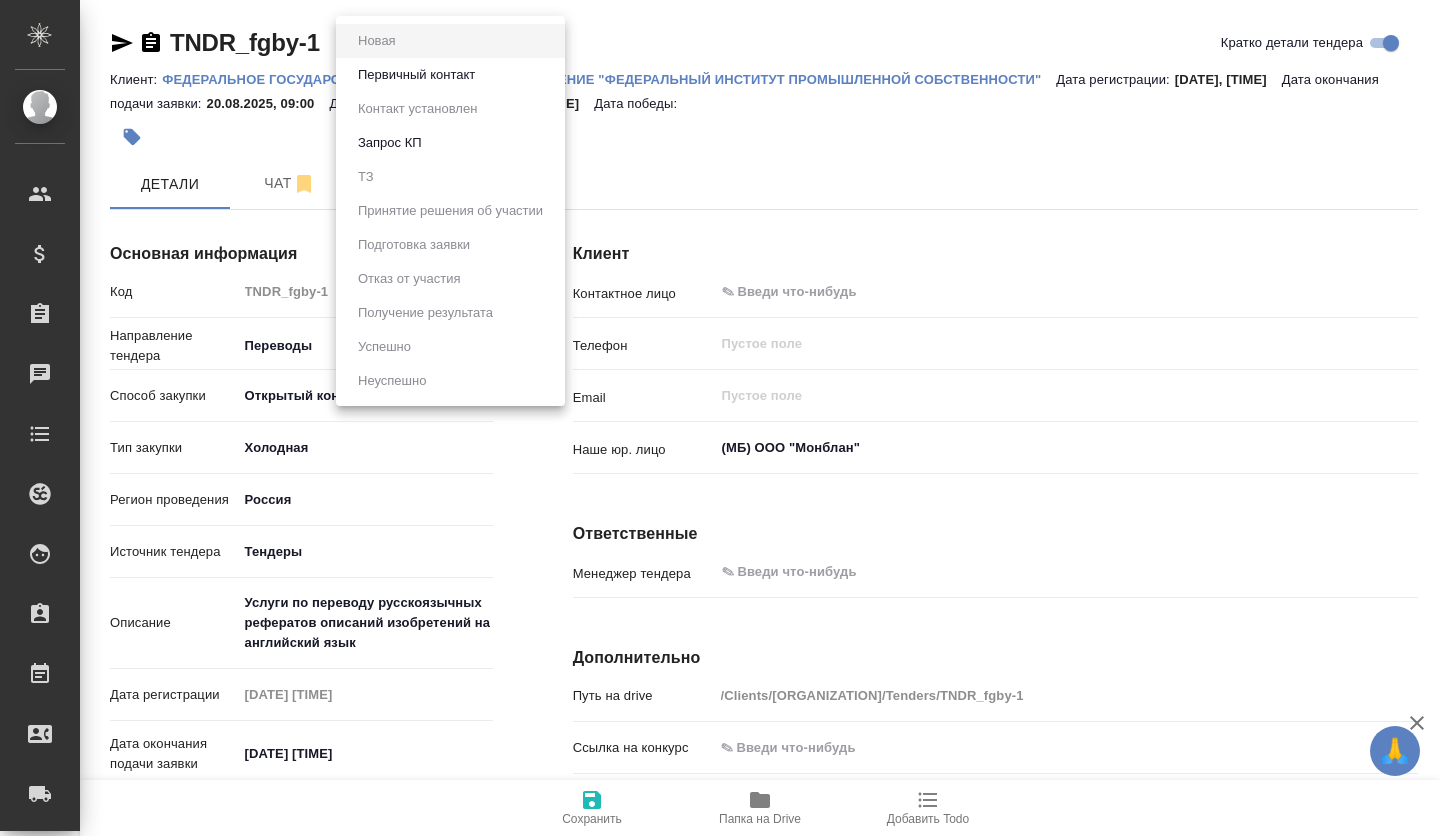 click on "Первичный контакт" at bounding box center (416, 75) 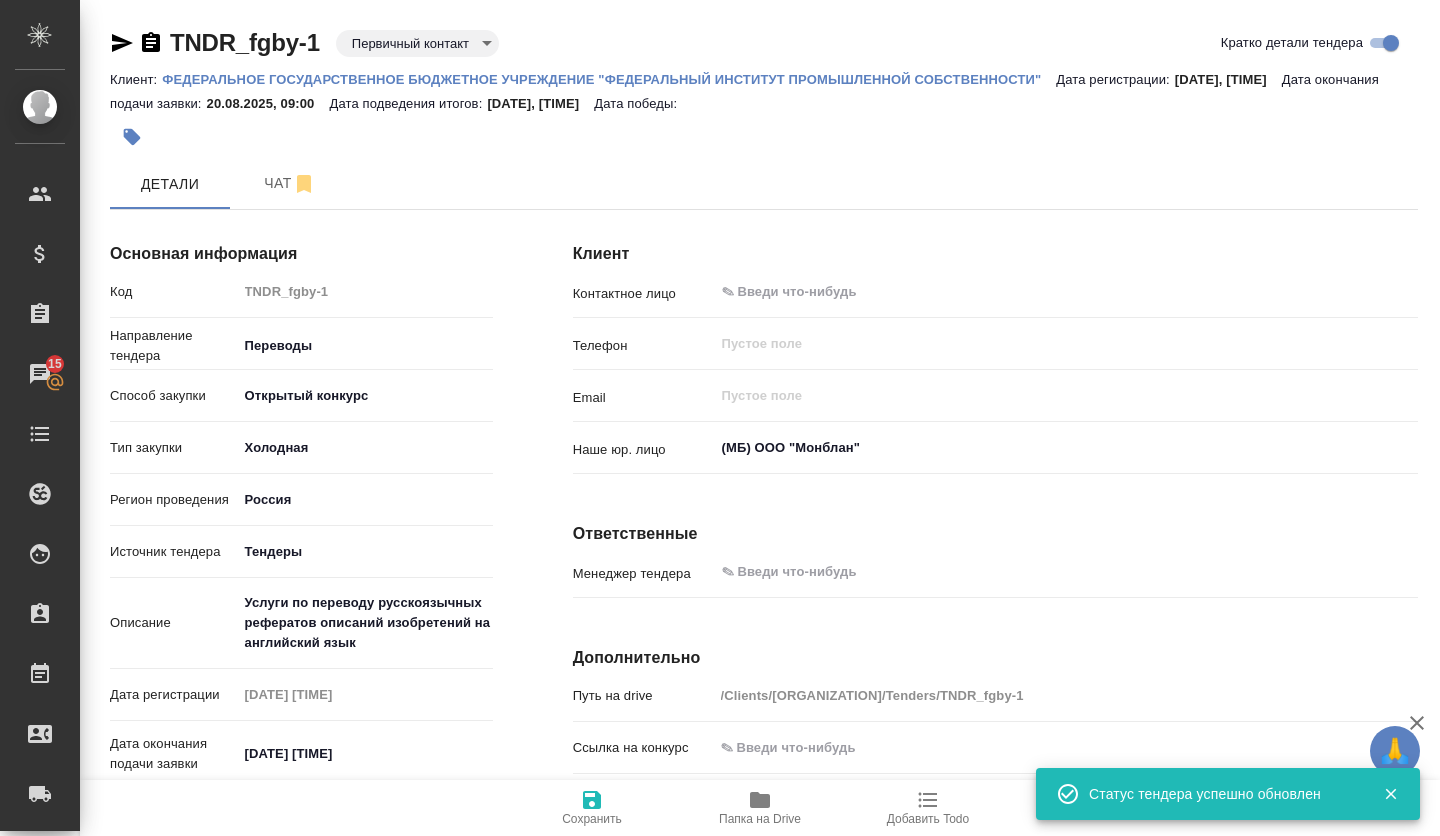 click on "🙏 .cls-1
fill:#fff;
AWATERA Volkova Alena Клиенты Спецификации Заказы 15 Чаты Todo Проекты SC Исполнители Кандидаты Работы Входящие заявки Заявки на доставку Рекламации Проекты процессинга Конференции Выйти TNDR_fgby-1 Первичный контакт primaryContact Кратко детали тендера Клиент: ФЕДЕРАЛЬНОЕ ГОСУДАРСТВЕННОЕ БЮДЖЕТНОЕ УЧРЕЖДЕНИЕ "ФЕДЕРАЛЬНЫЙ ИНСТИТУТ ПРОМЫШЛЕННОЙ СОБСТВЕННОСТИ" Дата регистрации: 04.08.2025, 15:54 Дата окончания подачи заявки: 20.08.2025, 09:00 Дата подведения итогов: 25.08.2025, 15:53 Дата победы: Детали Чат Основная информация Код TNDR_fgby-1 Направление тендера Переводы cold x" at bounding box center (720, 418) 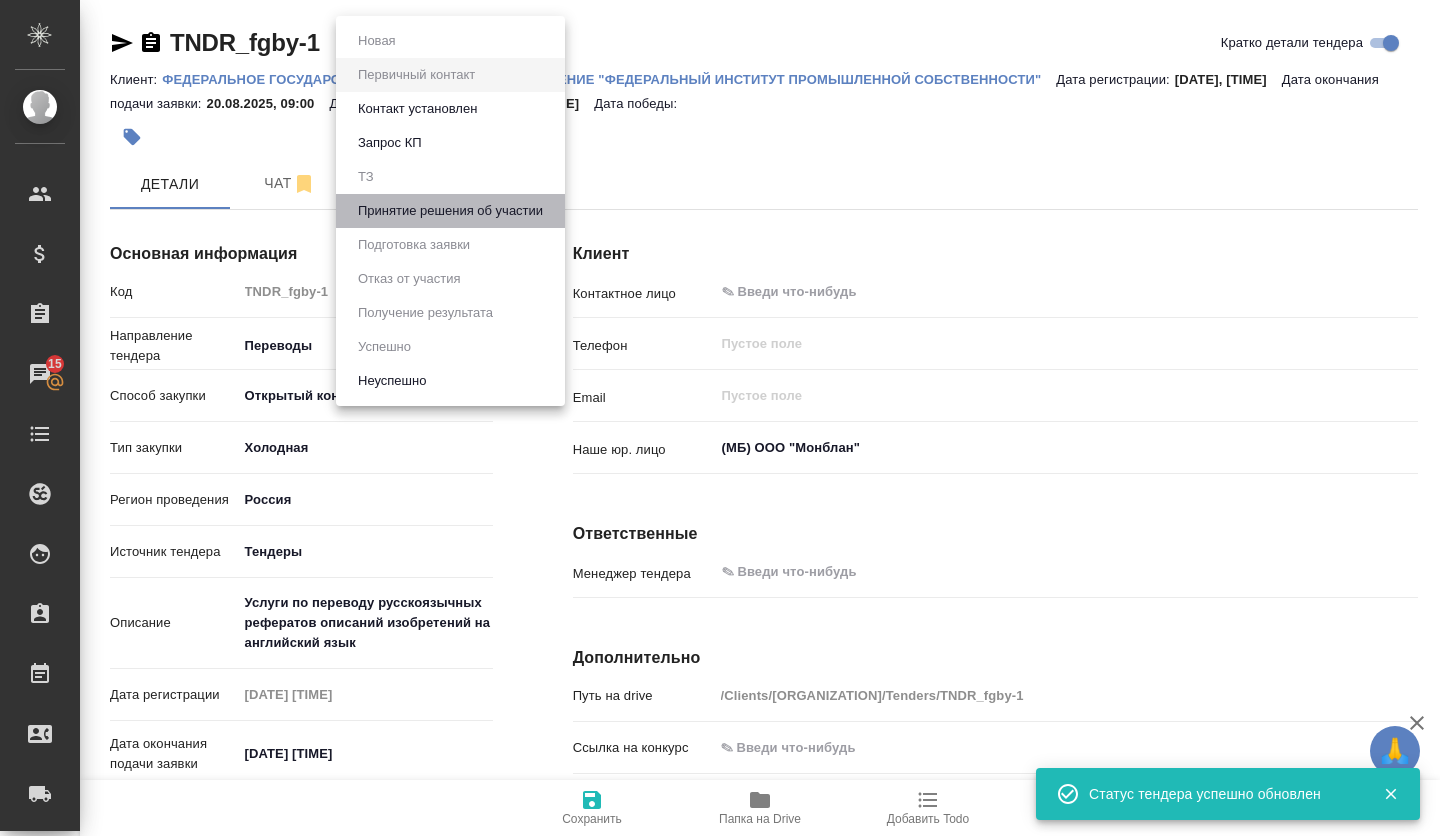 click on "Принятие решения об участии" at bounding box center [377, 41] 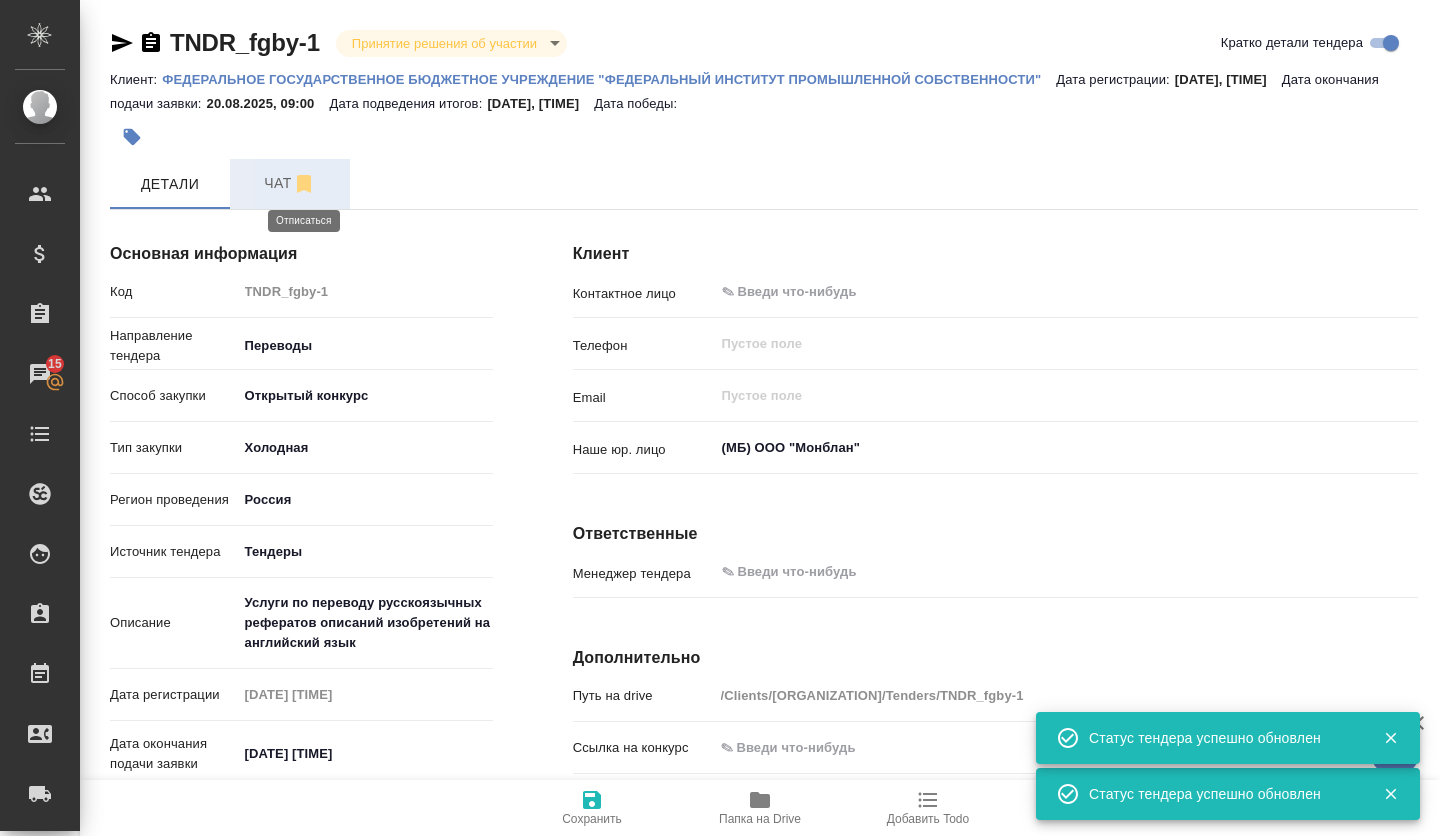 click 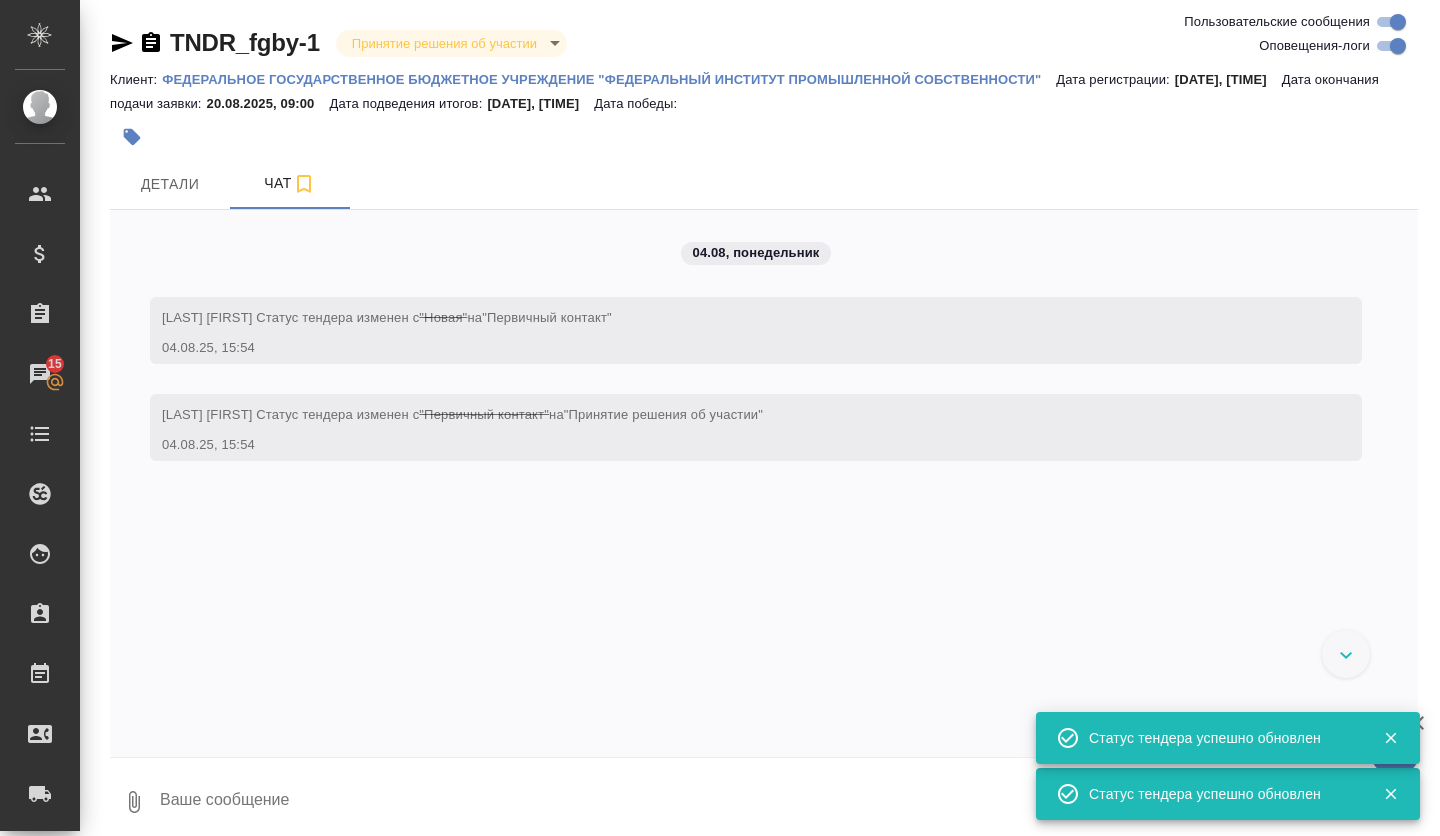click at bounding box center (788, 802) 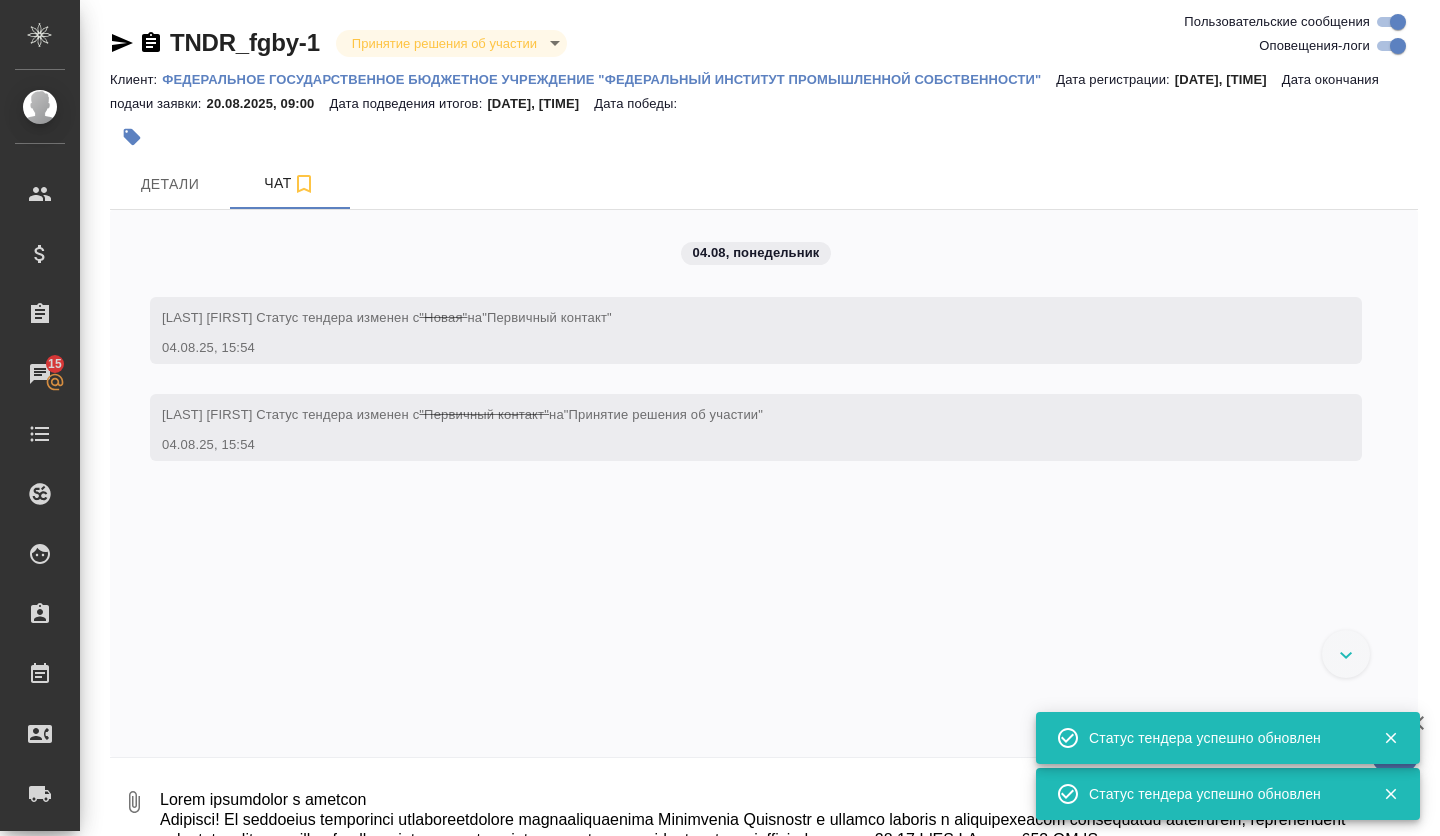 scroll, scrollTop: 3693, scrollLeft: 0, axis: vertical 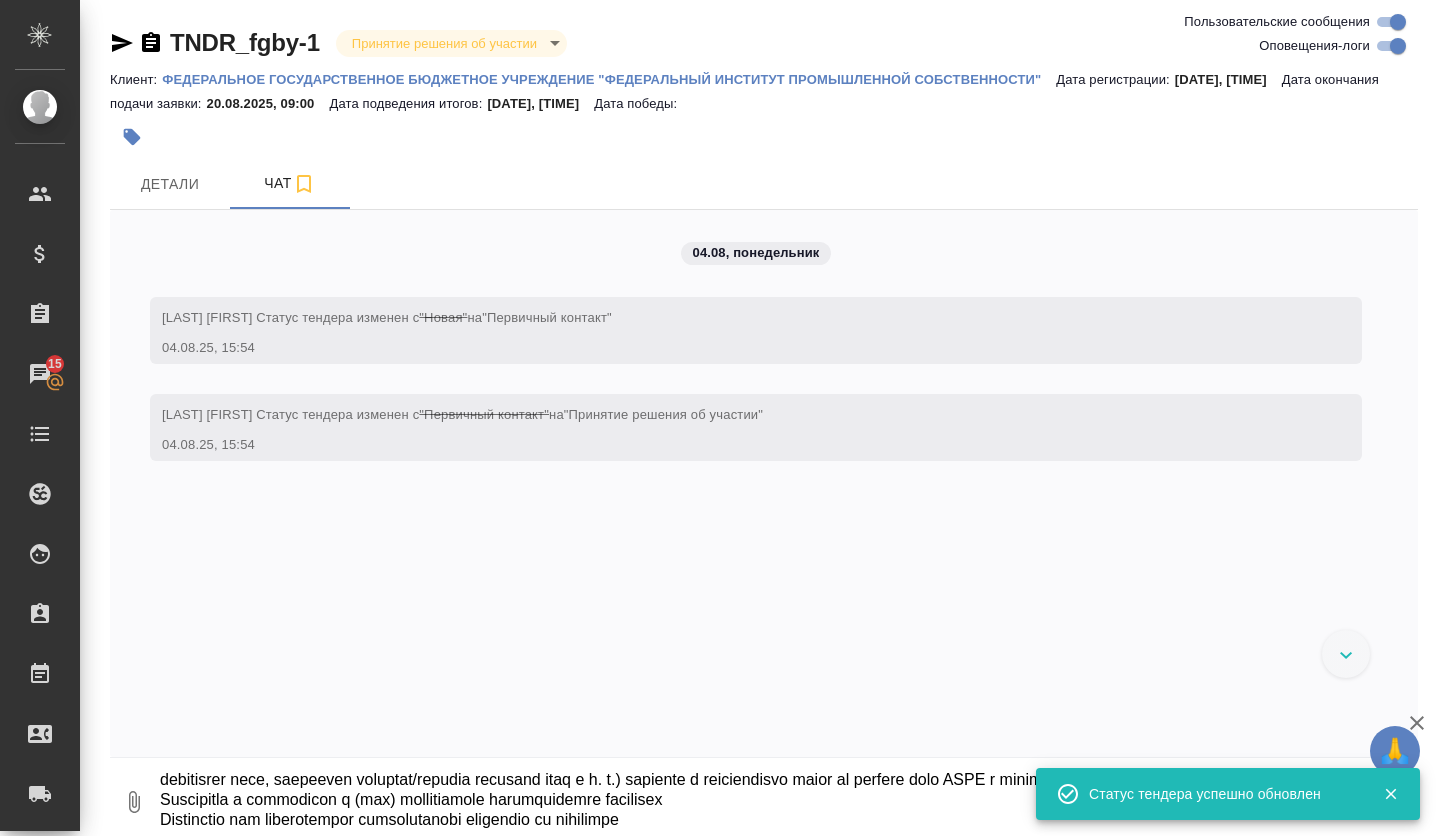 type on "Общая информация о закупке
Внимание! За нарушение требований антимонопольного законодательства Российской Федерации о запрете участия в ограничивающих конкуренцию соглашениях, осуществления ограничивающих конкуренцию согласованных действий предусмотрена ответственность в соответствии со ст. 14.32 КоАП РФ и ст. 178 УК РФ
Способ определения поставщика (подрядчика, исполнителя)
Открытый конкурс в электронной форме
Конкурс проводится в соответствии с ч.19 ст.48 Закона №44-ФЗ
Наименование электронной площадки в информационно-телекоммуникационной сети «Интернет»
РОСЭЛТОРГ (АО«ЕЭТП»)
Адрес электронной площадки в информационно-телекоммуникационной сети «Интернет»
http://roseltorg.ru
Размещение осуществляет
Заказчик
ФЕДЕРАЛЬНОЕ ГОСУДАРСТВЕННОЕ БЮДЖЕТНОЕ УЧРЕЖДЕНИЕ "ФЕДЕРАЛЬНЫЙ ИНСТИТУТ ПРОМЫШЛЕННОЙ СОБСТВЕННОСТИ"
Наименование объекта закупки
Услуги по переводу русскоязычных рефератов описаний изобретений на английский язык
Этап закупки
Подача заявок
Сведения о связи с позицией плана-графика
202503731000874001000110..." 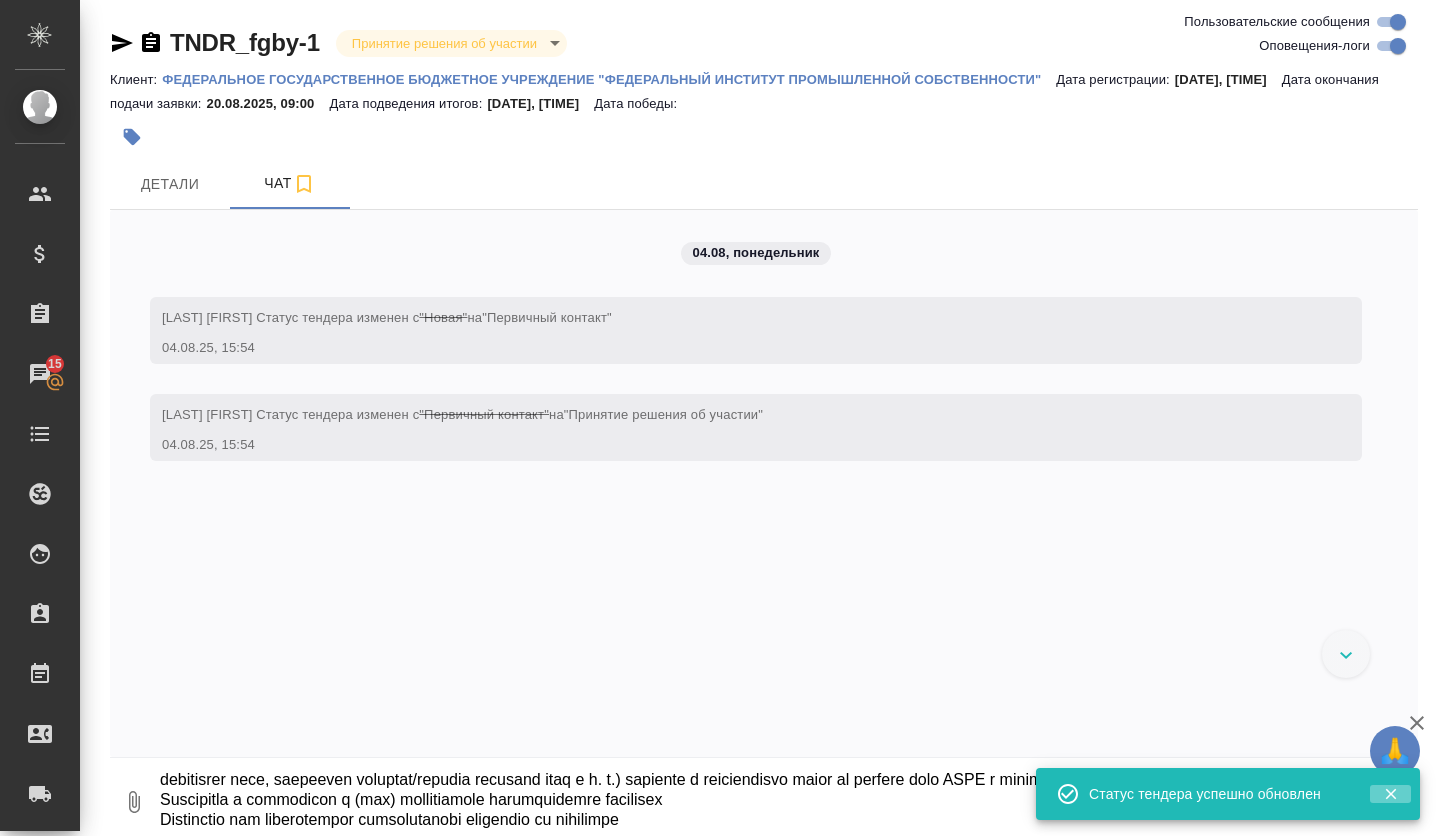 click 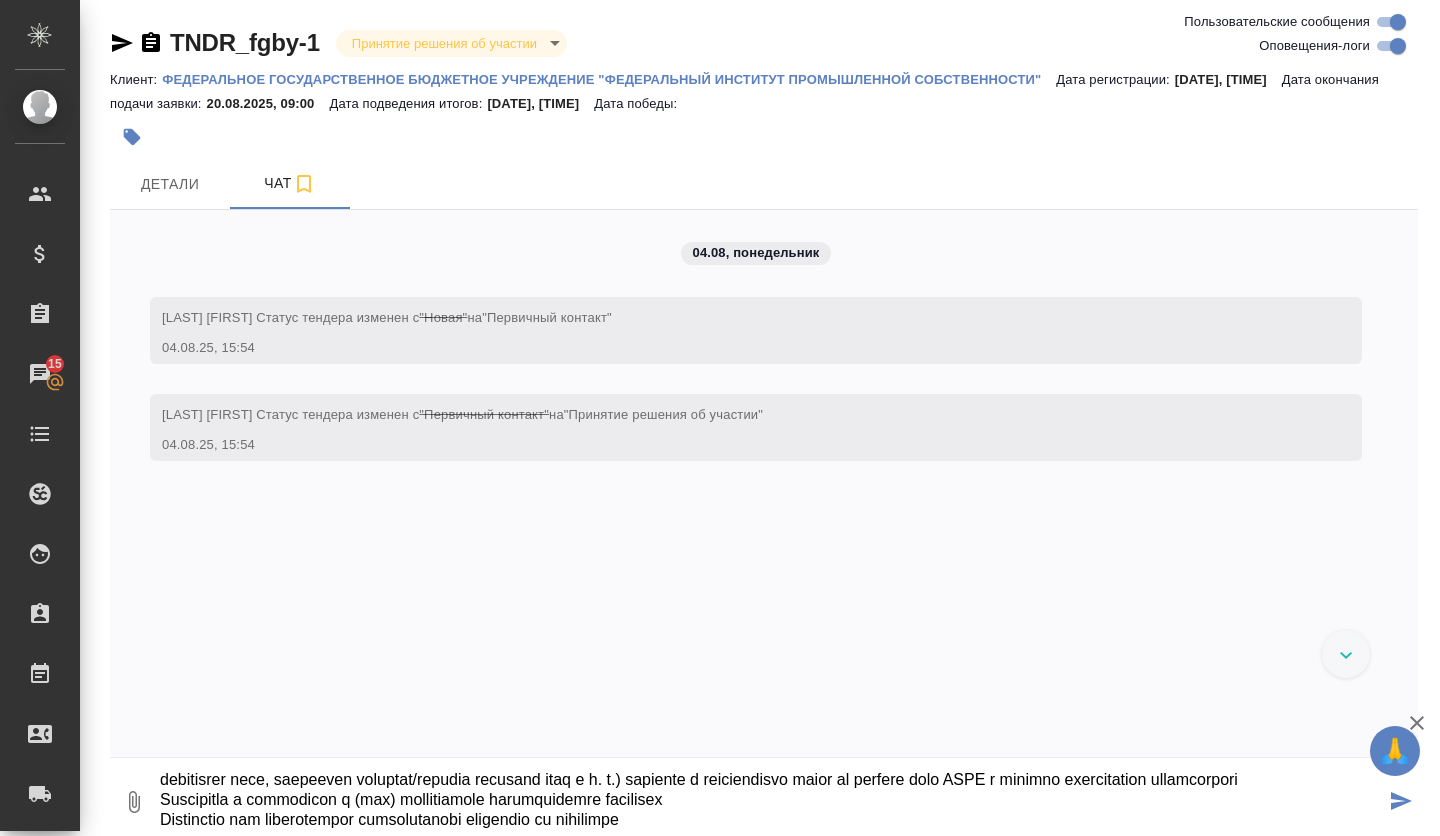 click 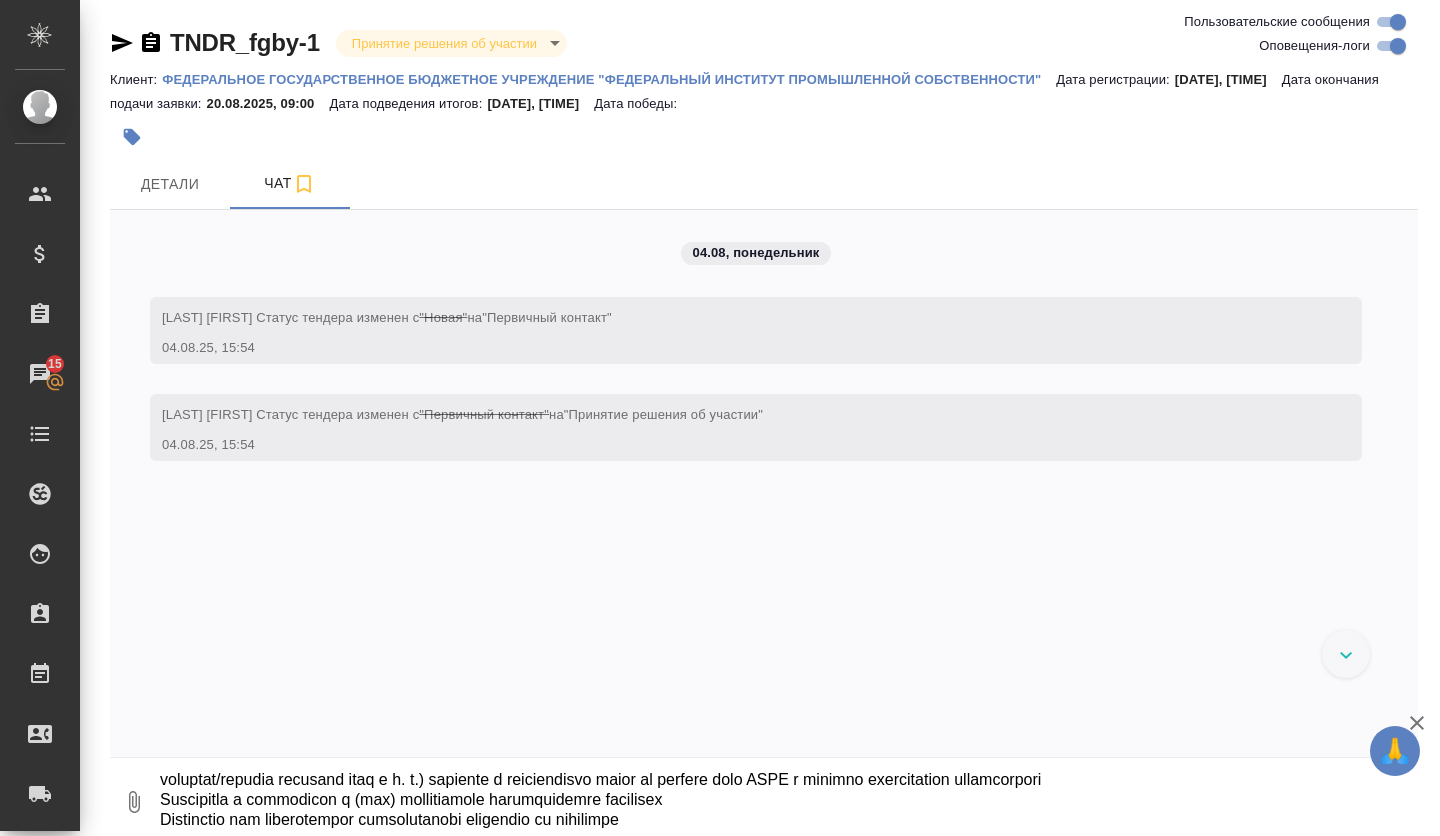 scroll, scrollTop: 0, scrollLeft: 0, axis: both 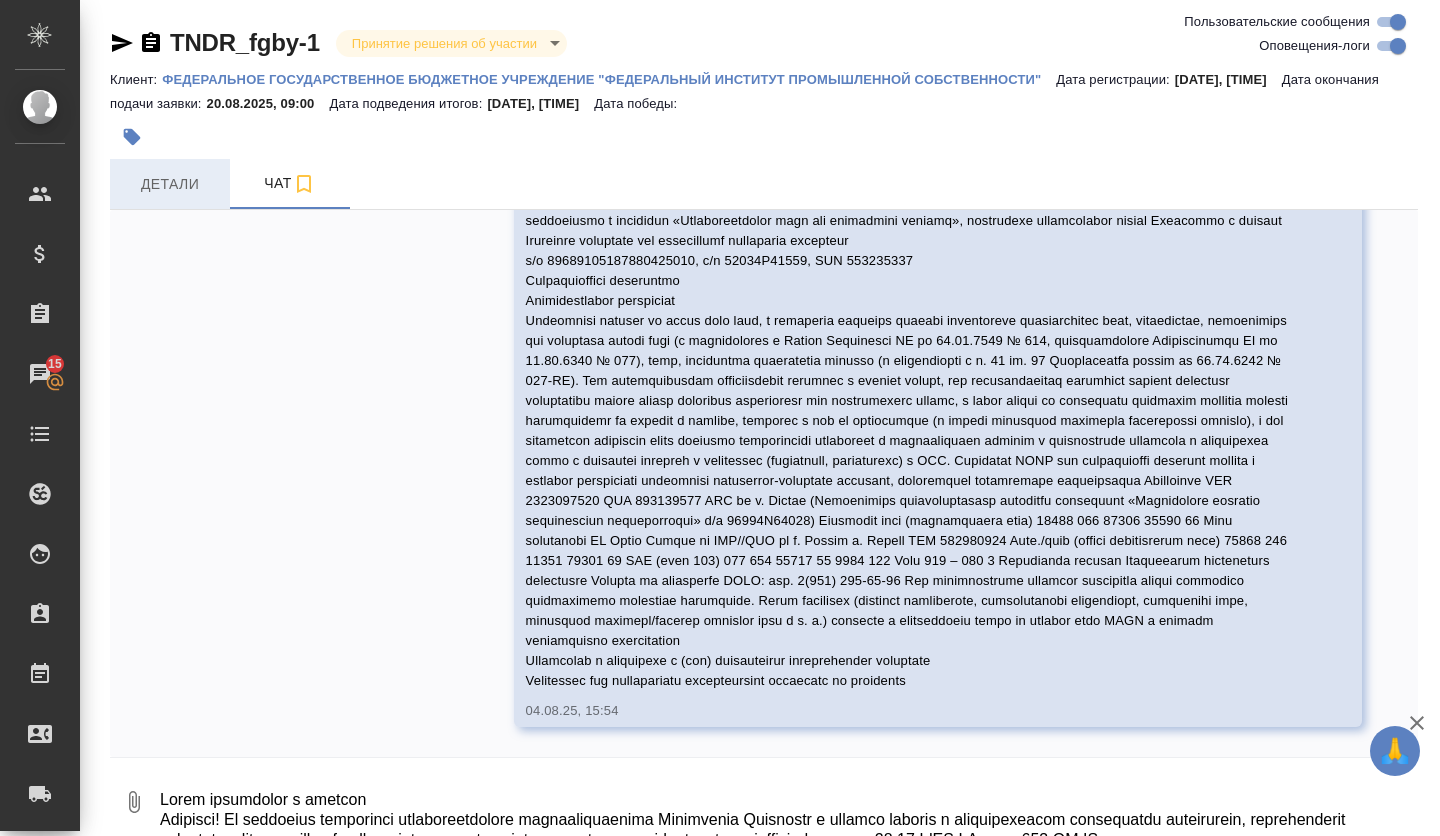 click on "Детали" at bounding box center (170, 184) 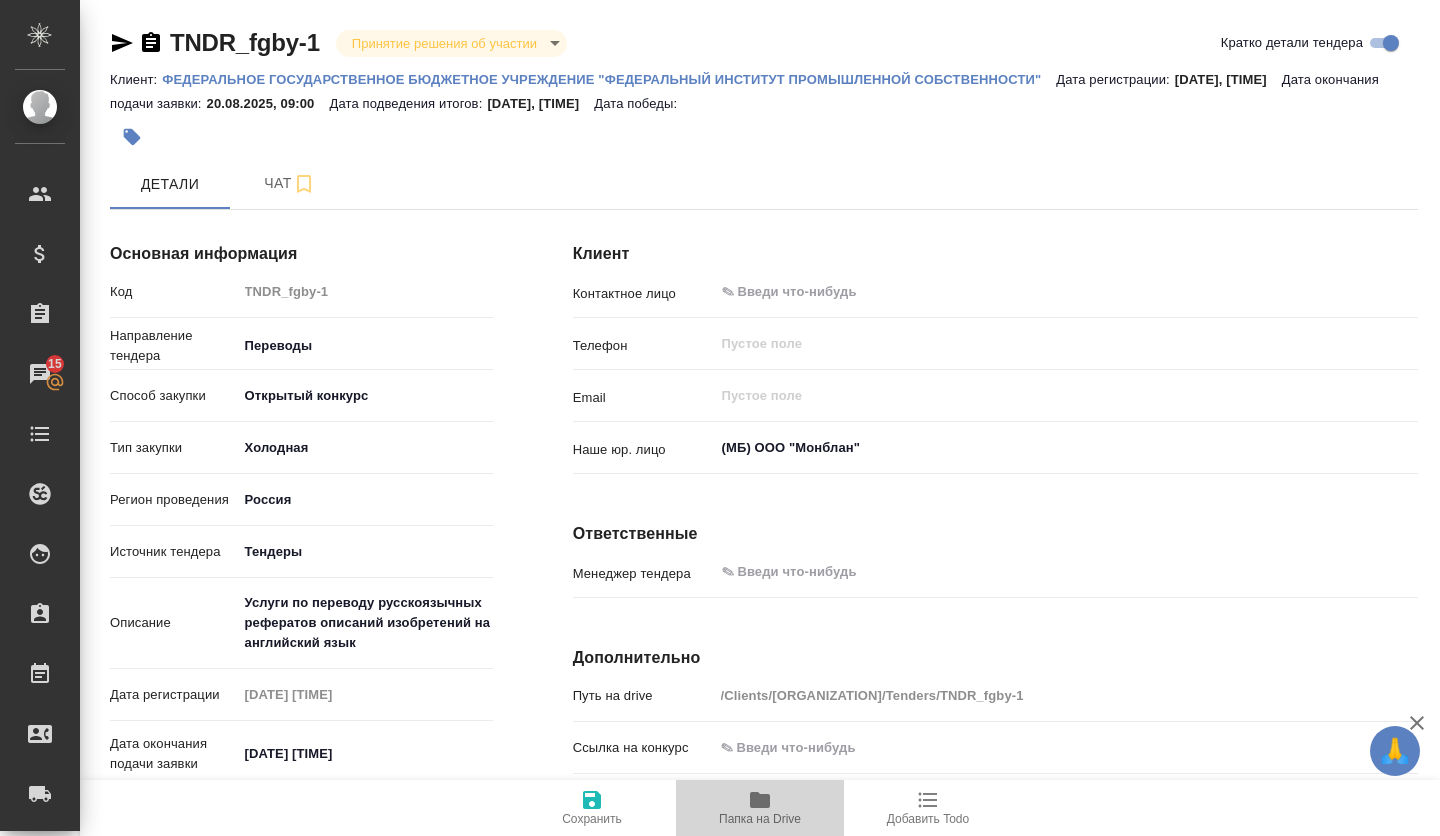 click on "Папка на Drive" at bounding box center (760, 807) 